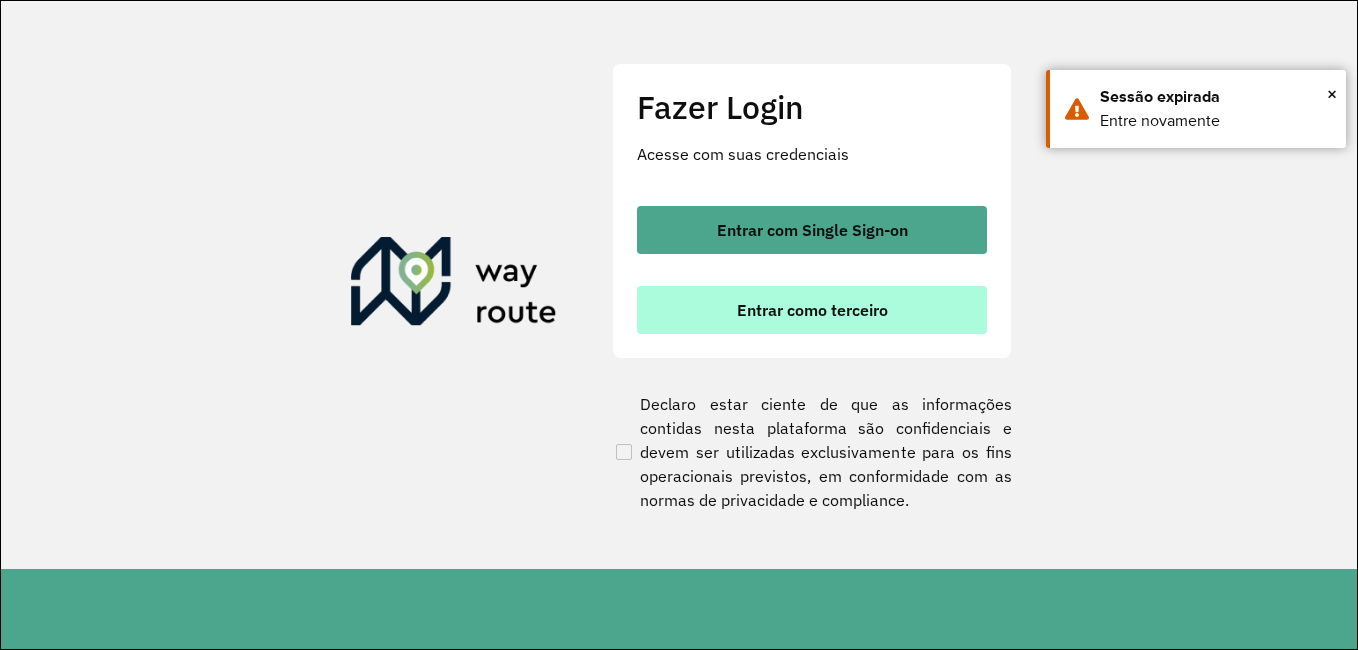 scroll, scrollTop: 0, scrollLeft: 0, axis: both 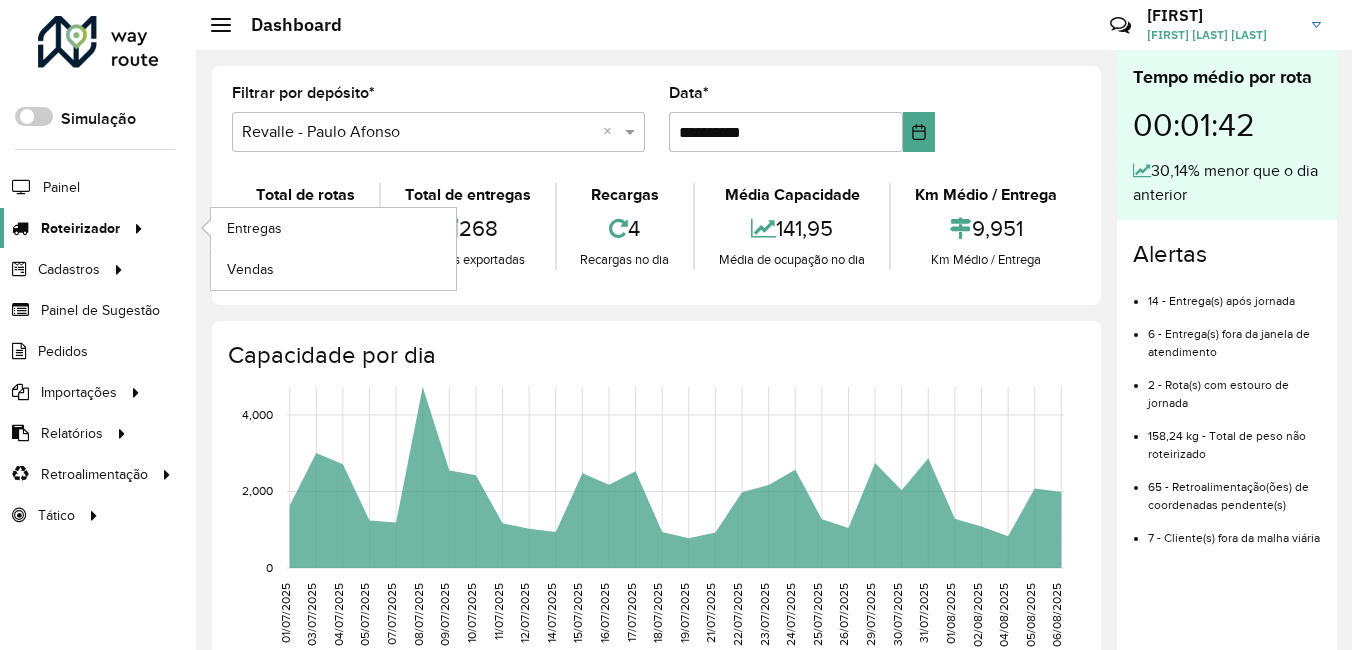 click on "Roteirizador" 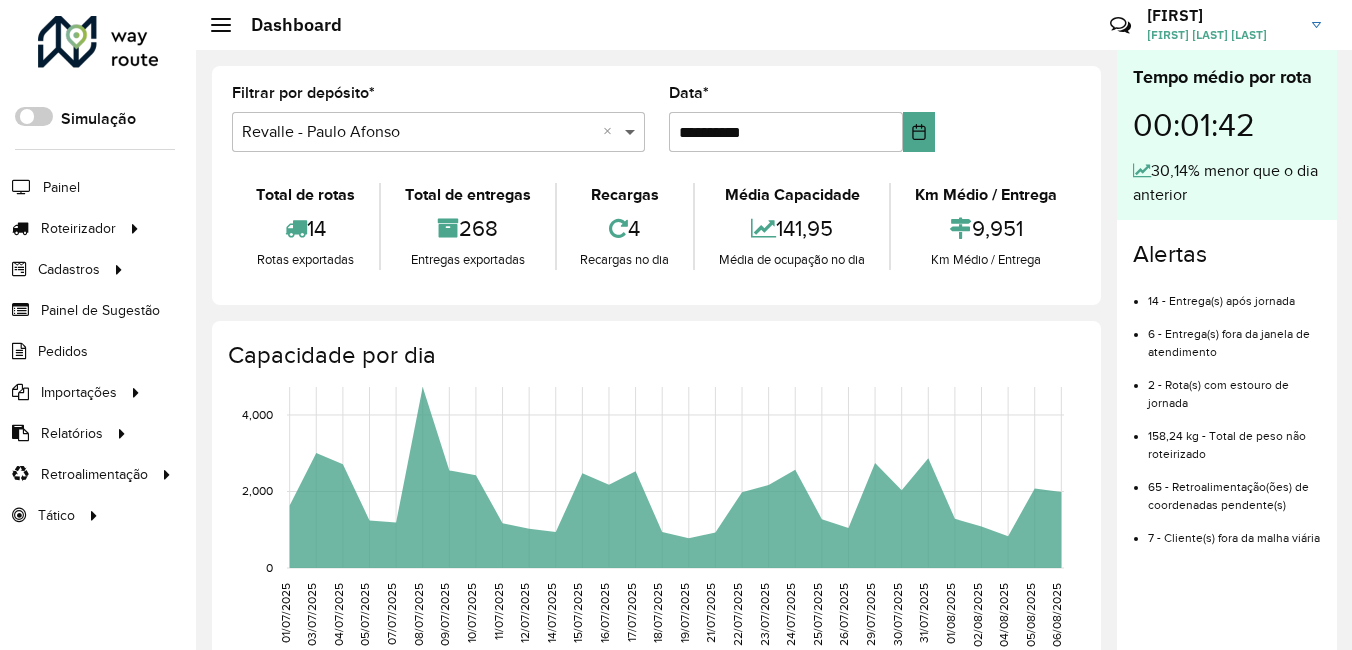 click at bounding box center (632, 132) 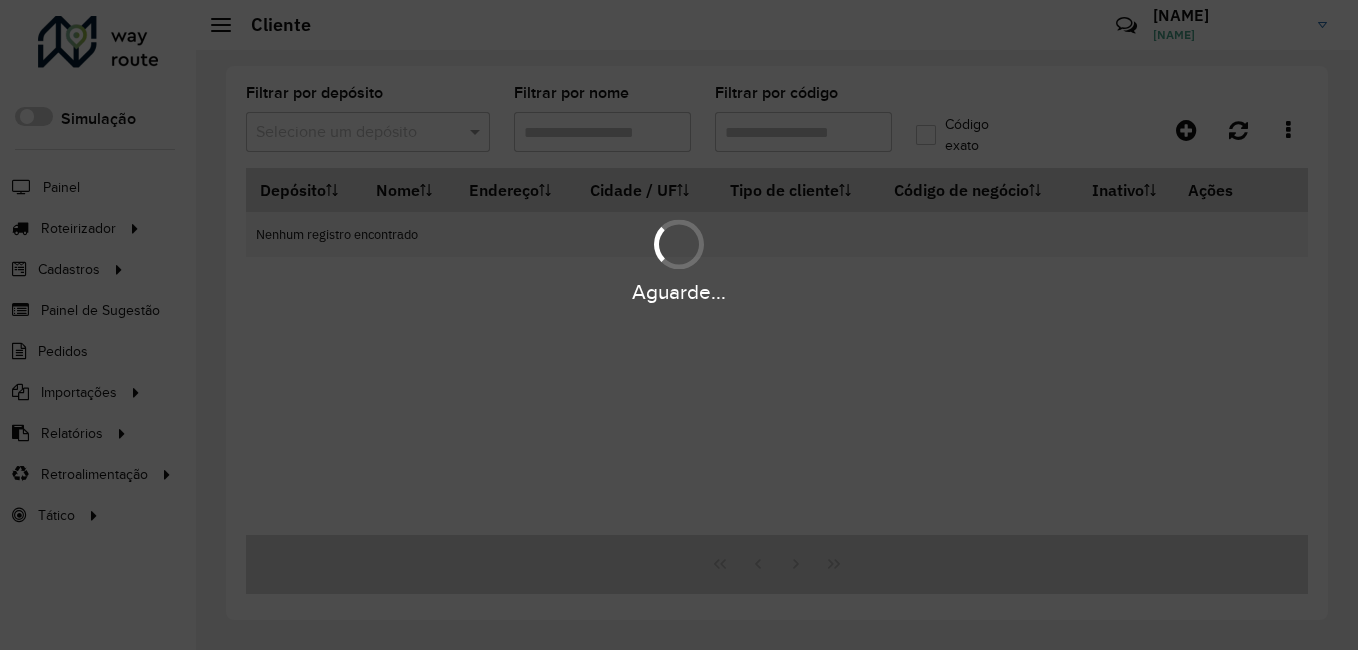 scroll, scrollTop: 0, scrollLeft: 0, axis: both 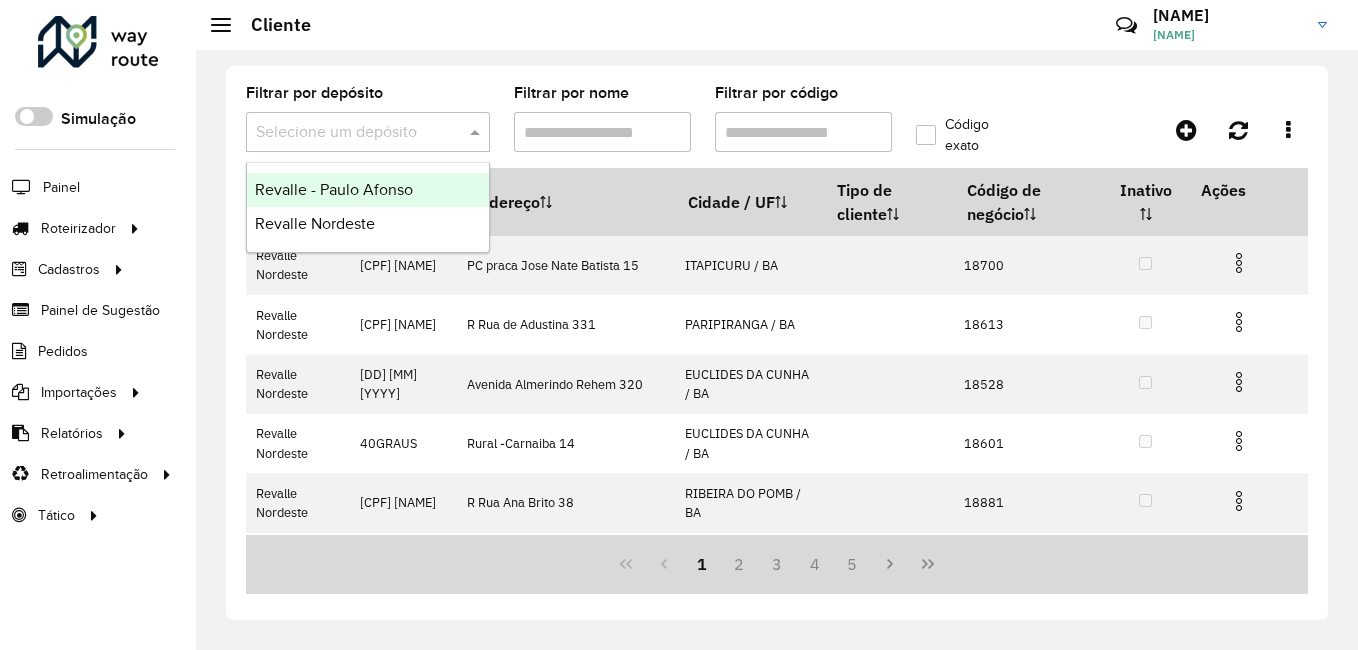 click at bounding box center (477, 132) 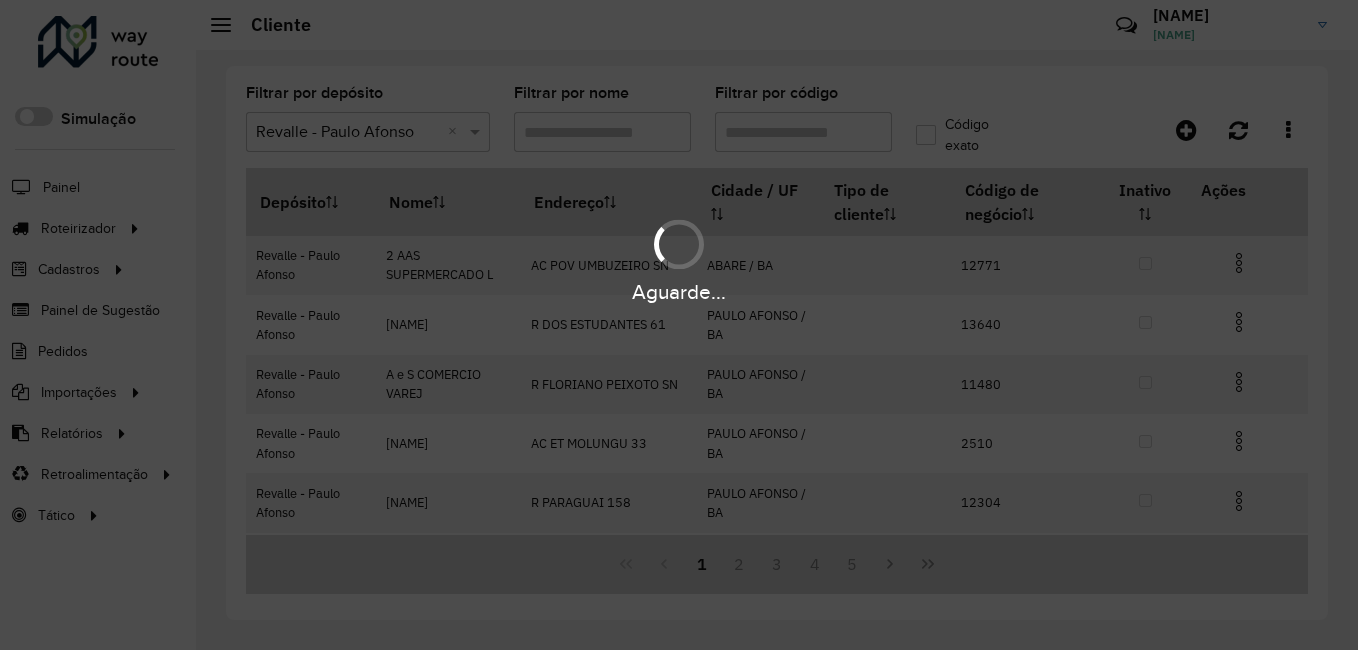 click on "Aguarde..." at bounding box center (679, 325) 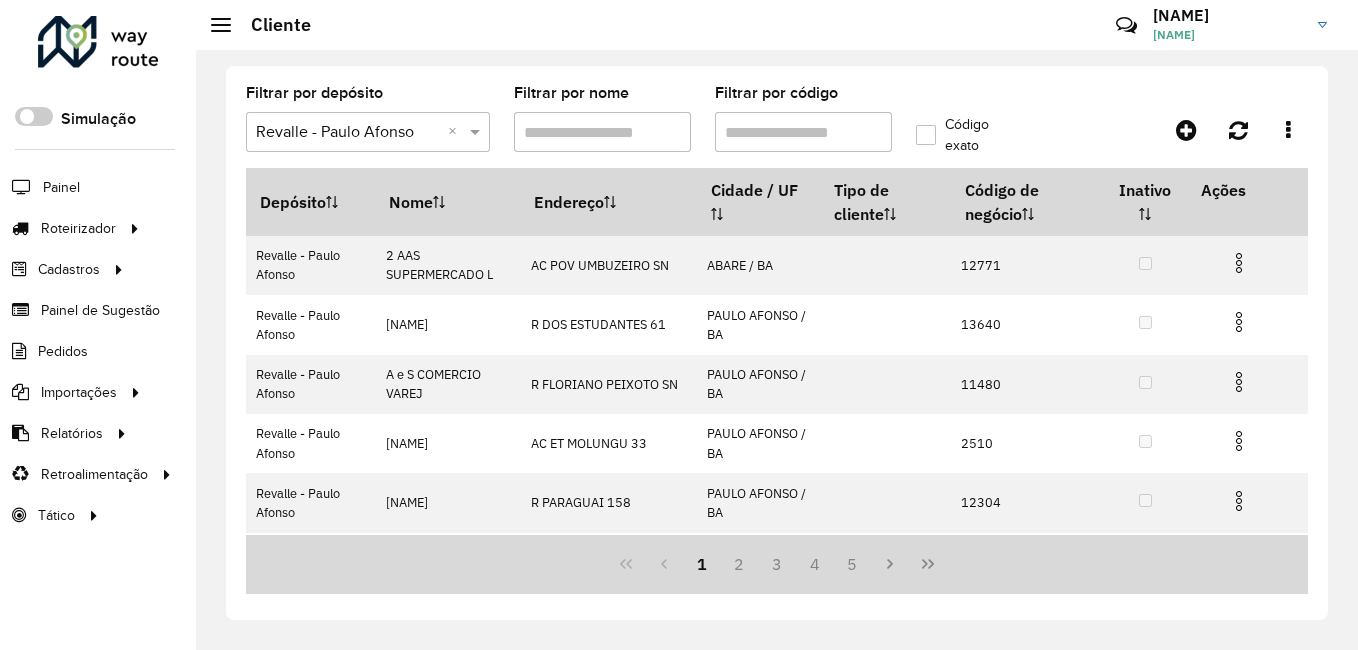 click on "Filtrar por código" at bounding box center [803, 132] 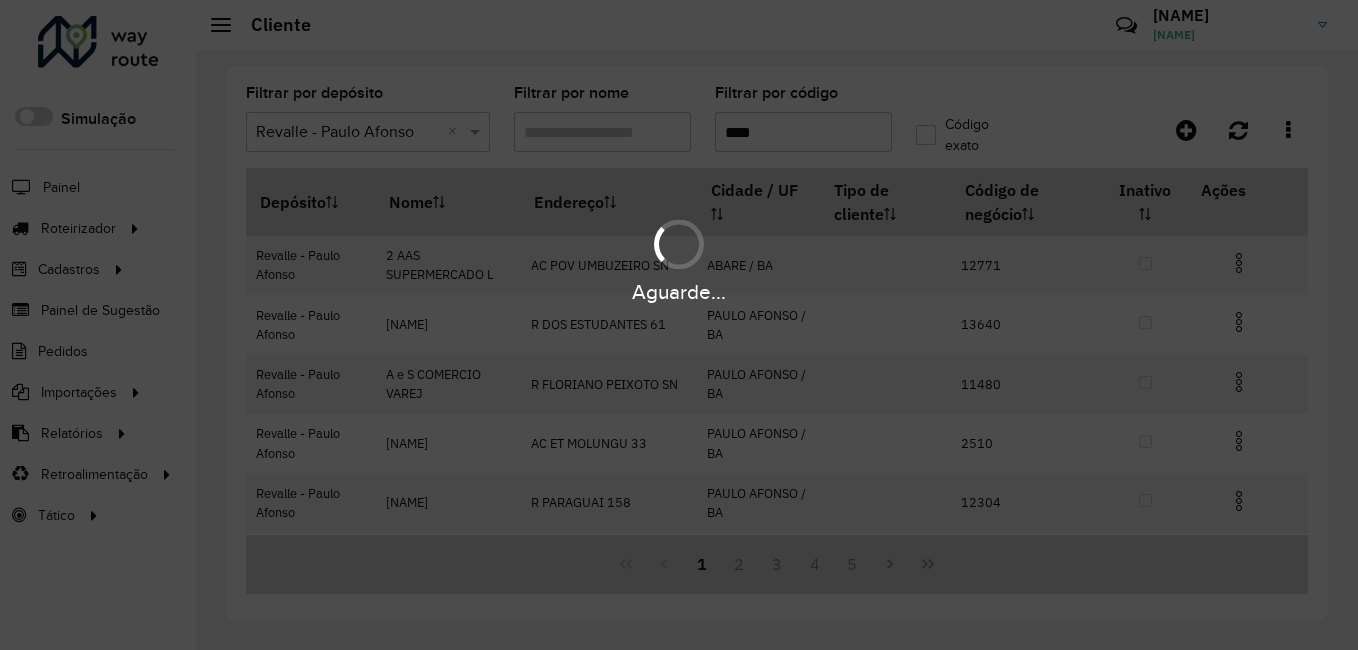 type on "****" 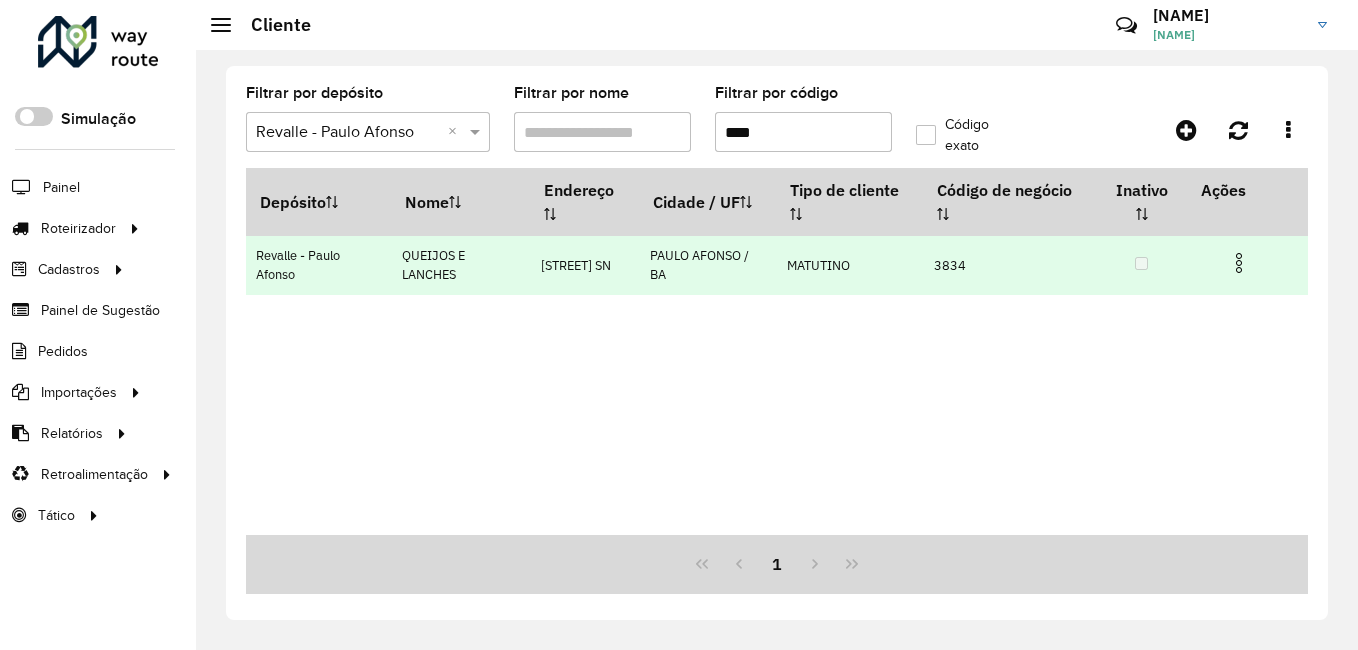 click at bounding box center (1239, 263) 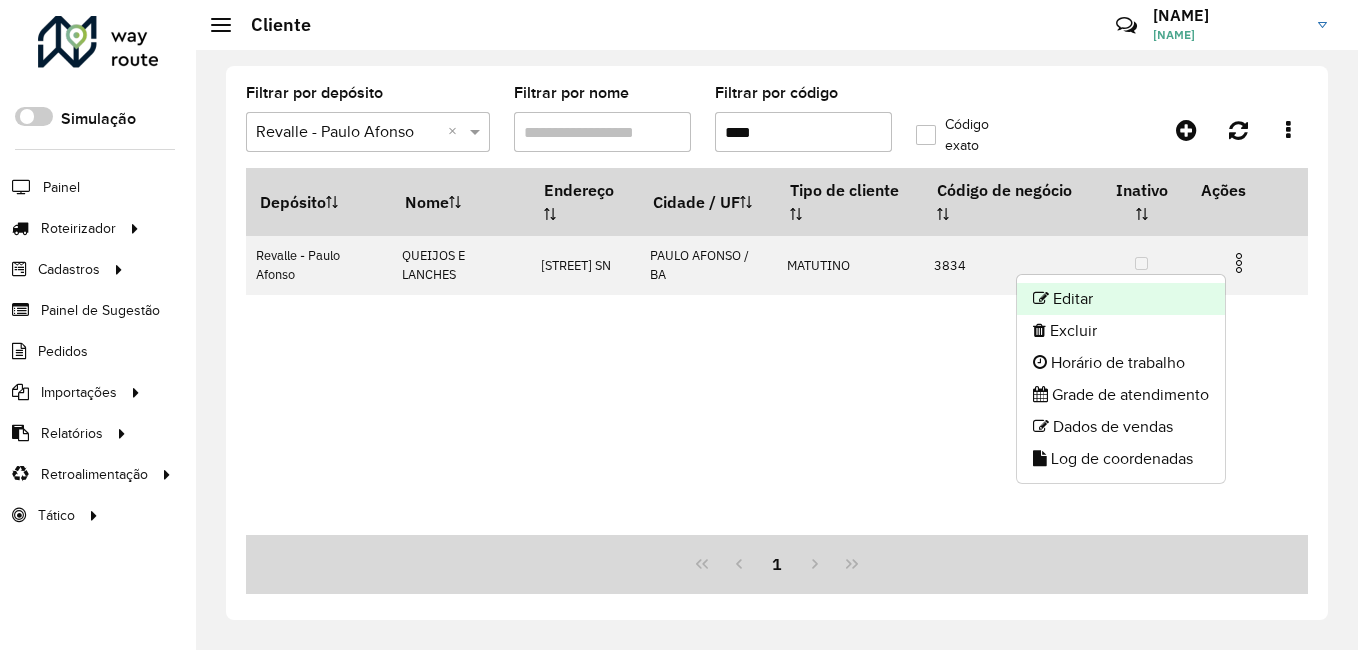 click on "Editar" 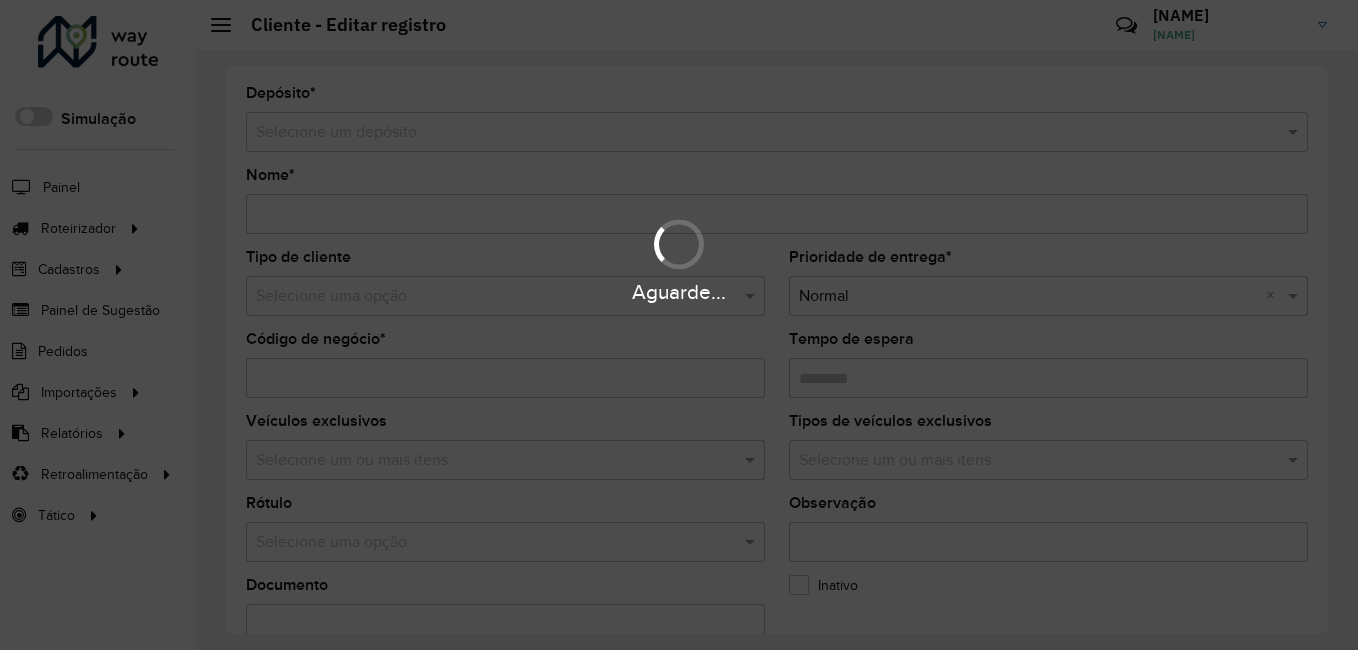type on "**********" 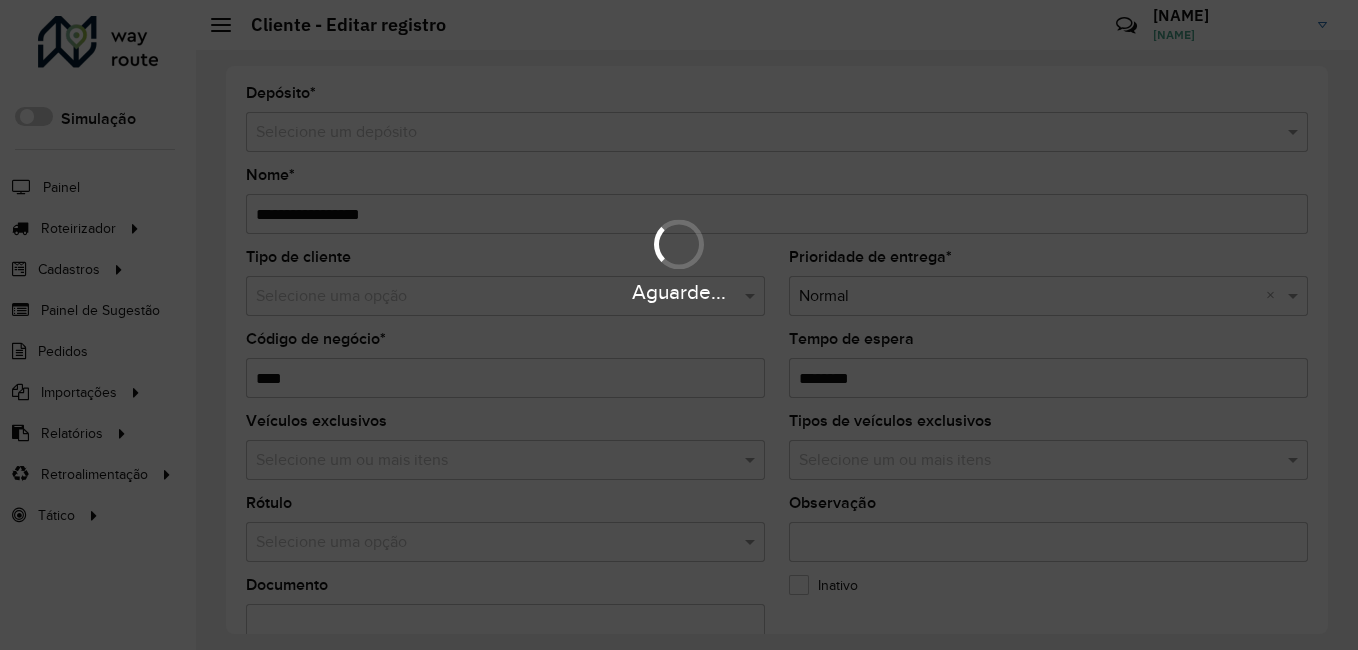 type on "**********" 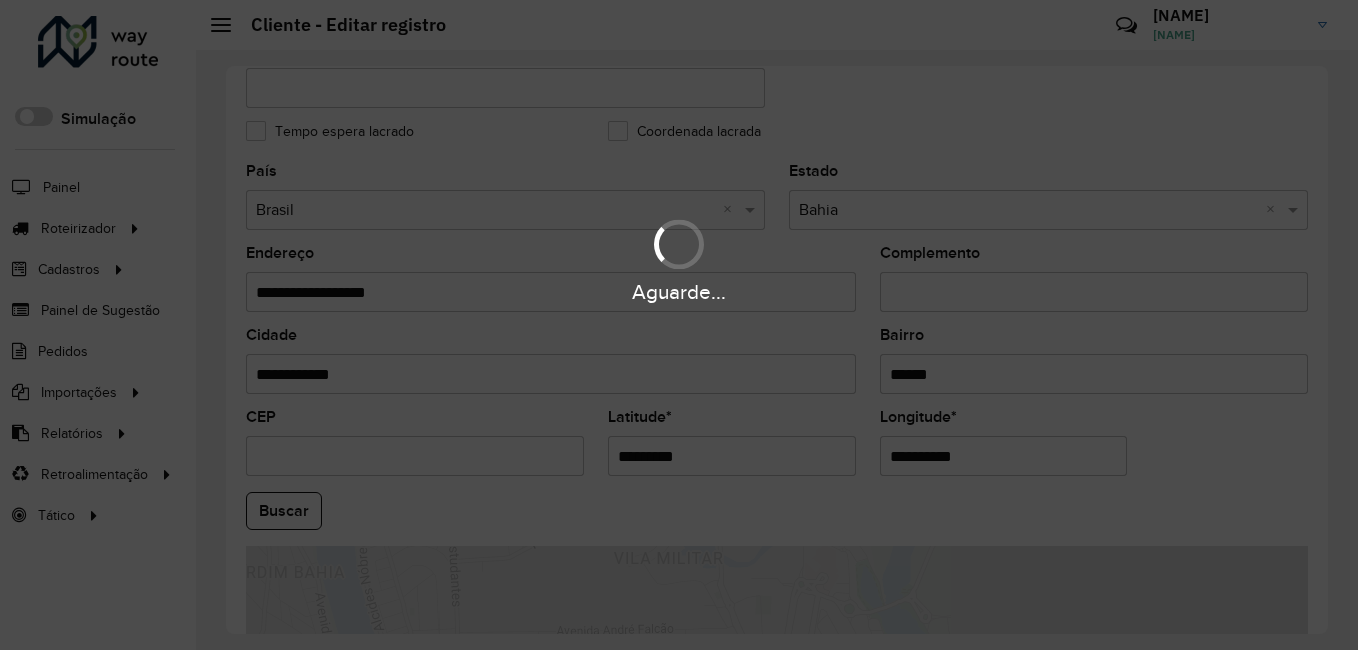 scroll, scrollTop: 610, scrollLeft: 0, axis: vertical 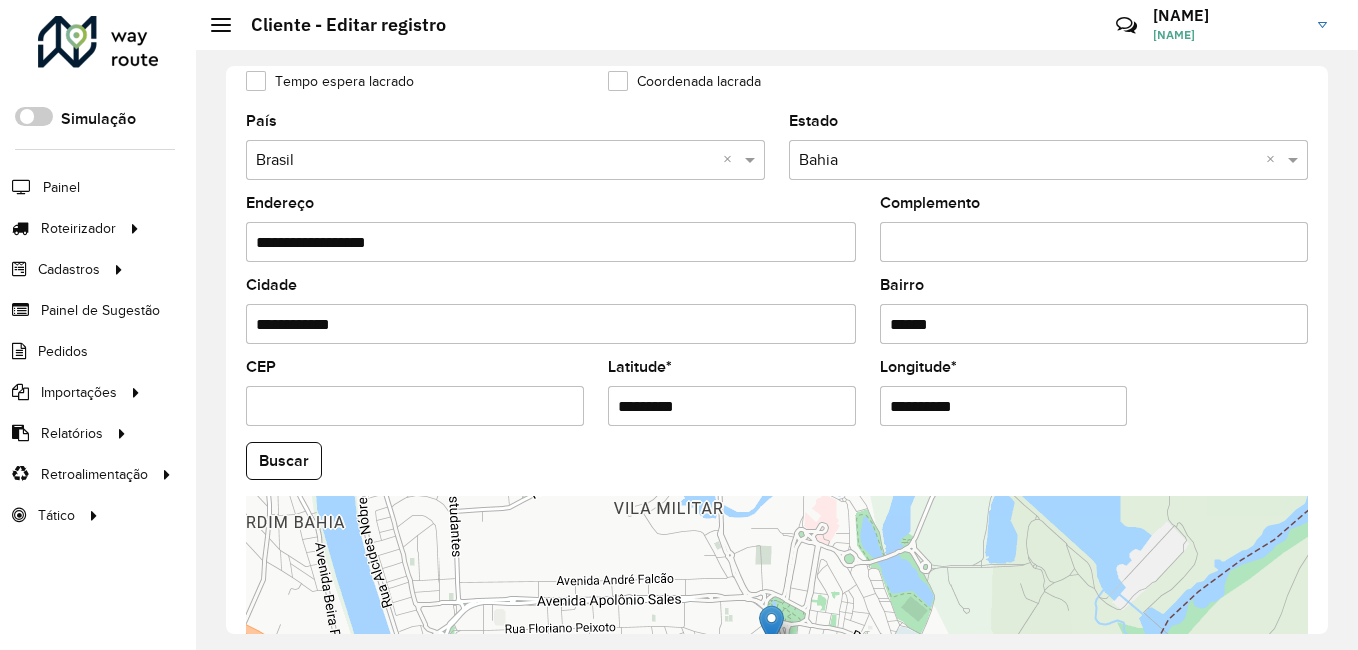 drag, startPoint x: 709, startPoint y: 406, endPoint x: 610, endPoint y: 406, distance: 99 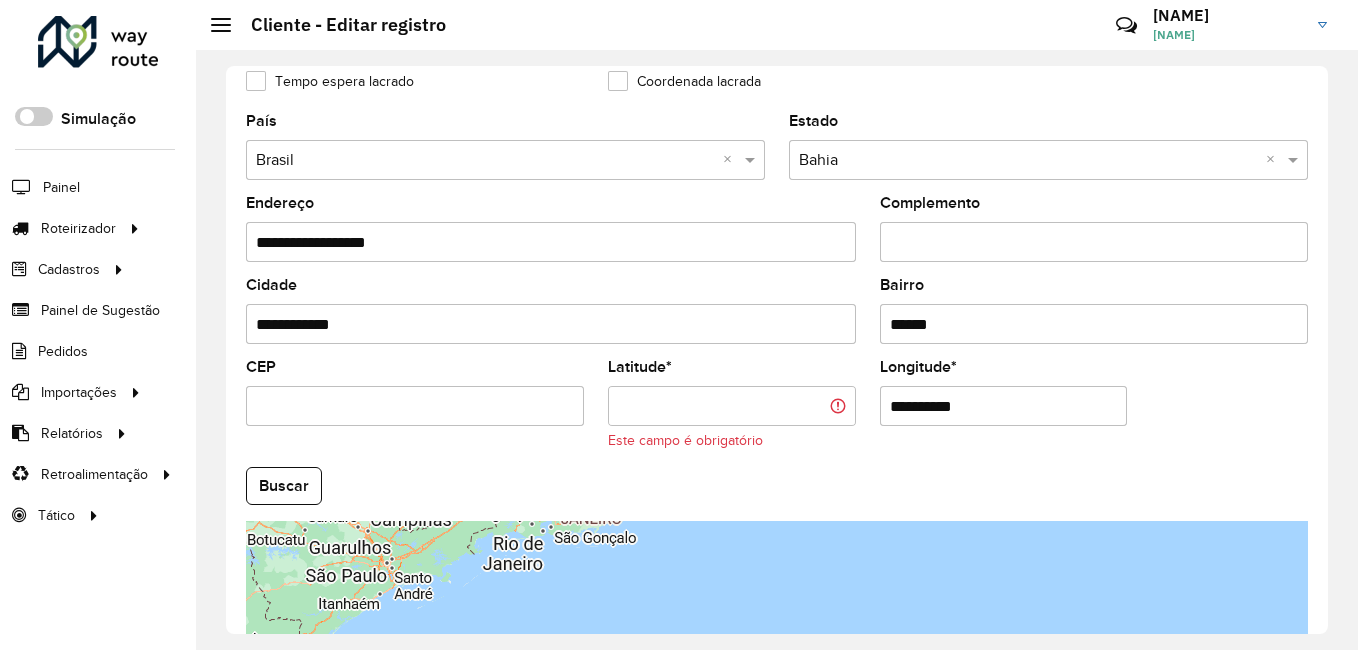 paste on "*********" 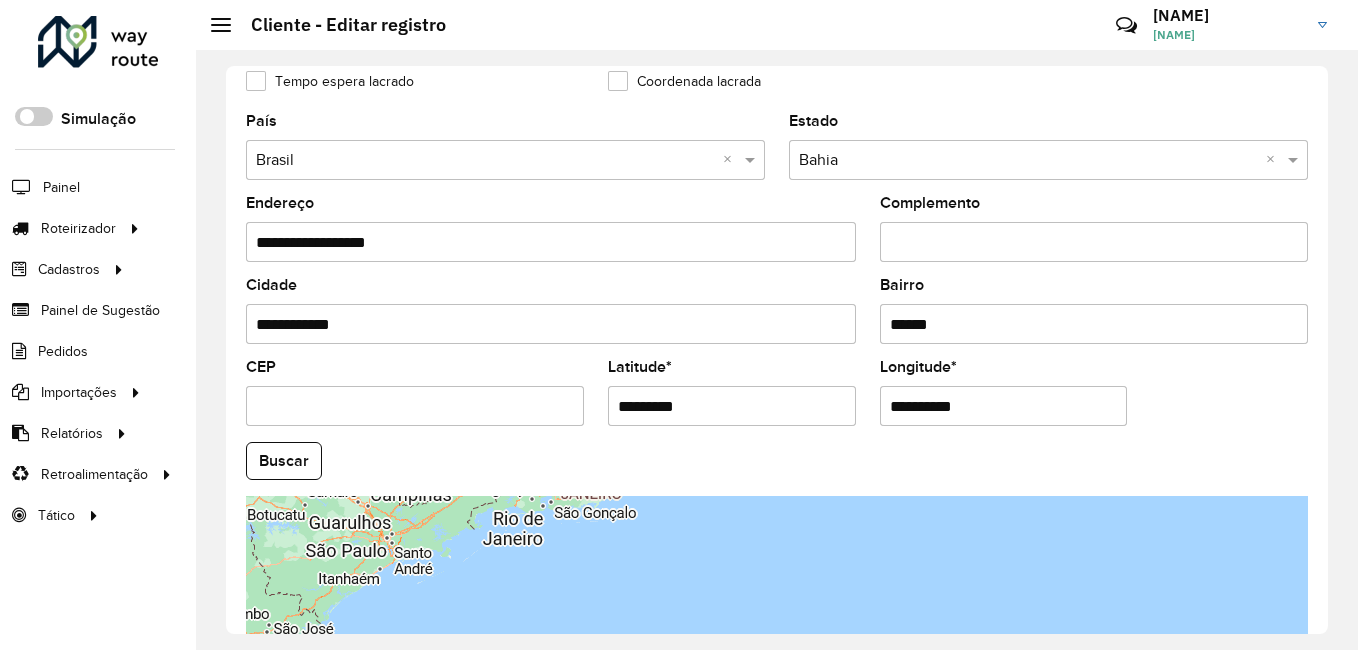 type on "*********" 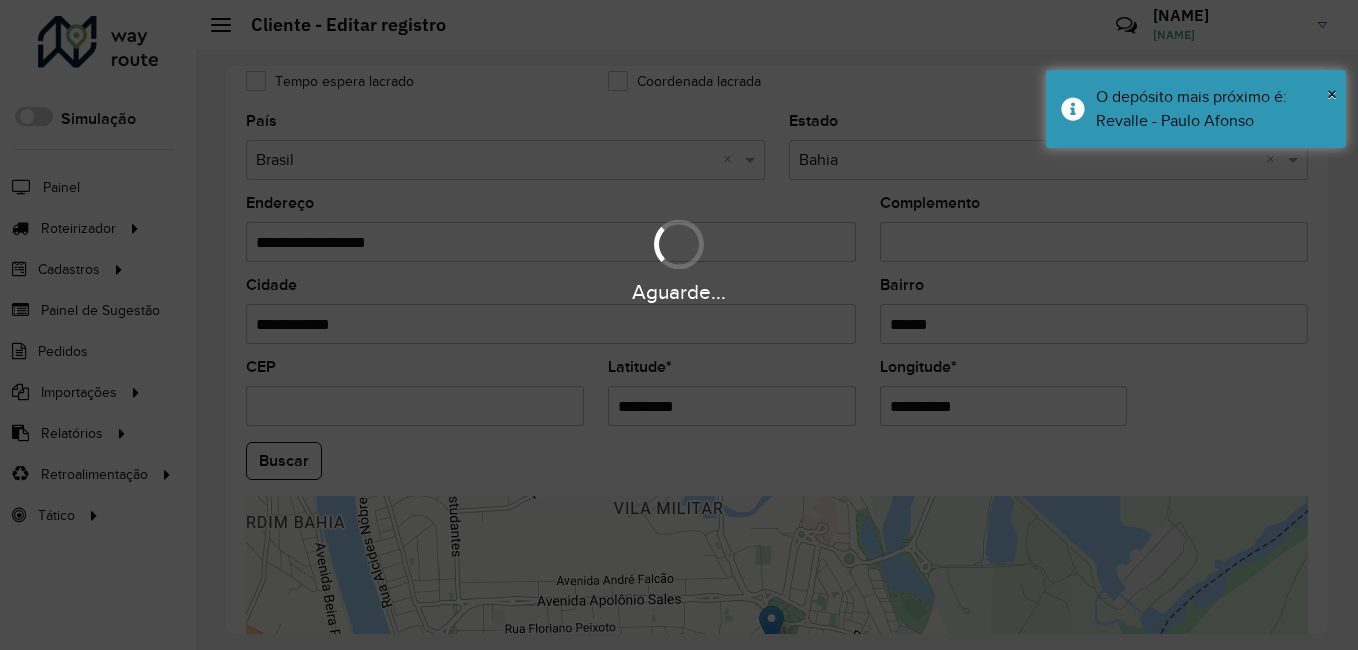 drag, startPoint x: 961, startPoint y: 408, endPoint x: 877, endPoint y: 396, distance: 84.85281 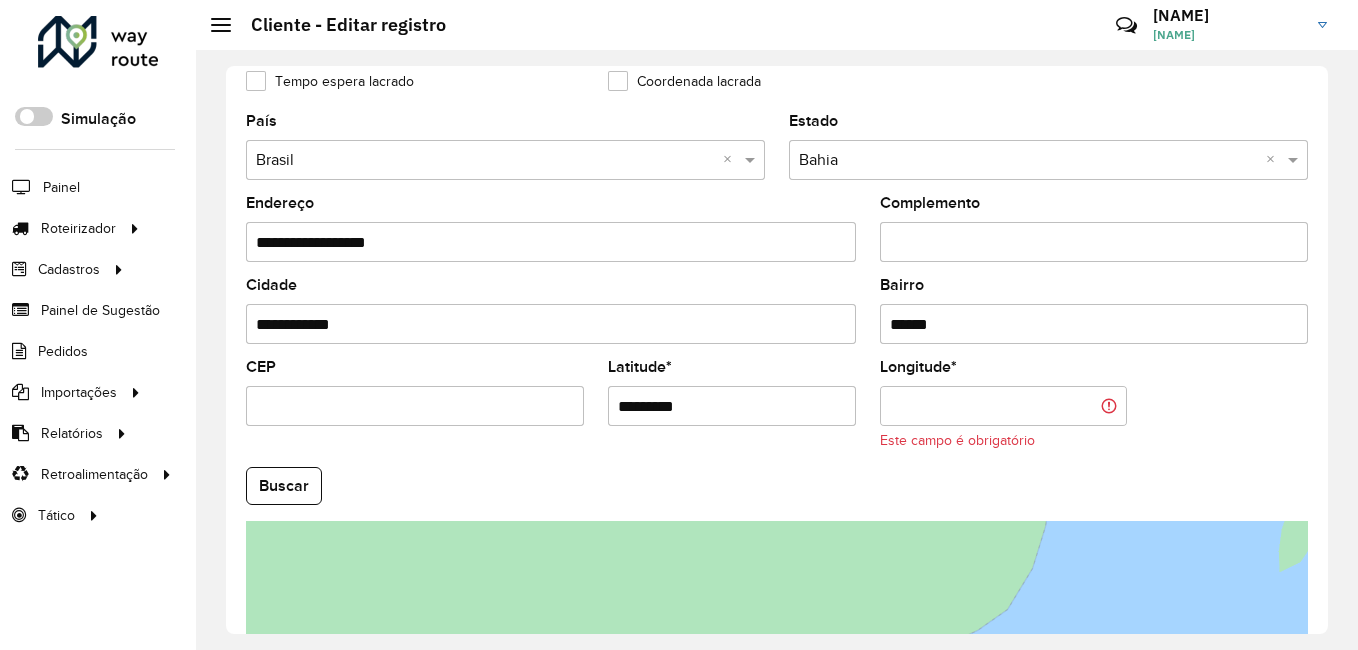 paste on "**********" 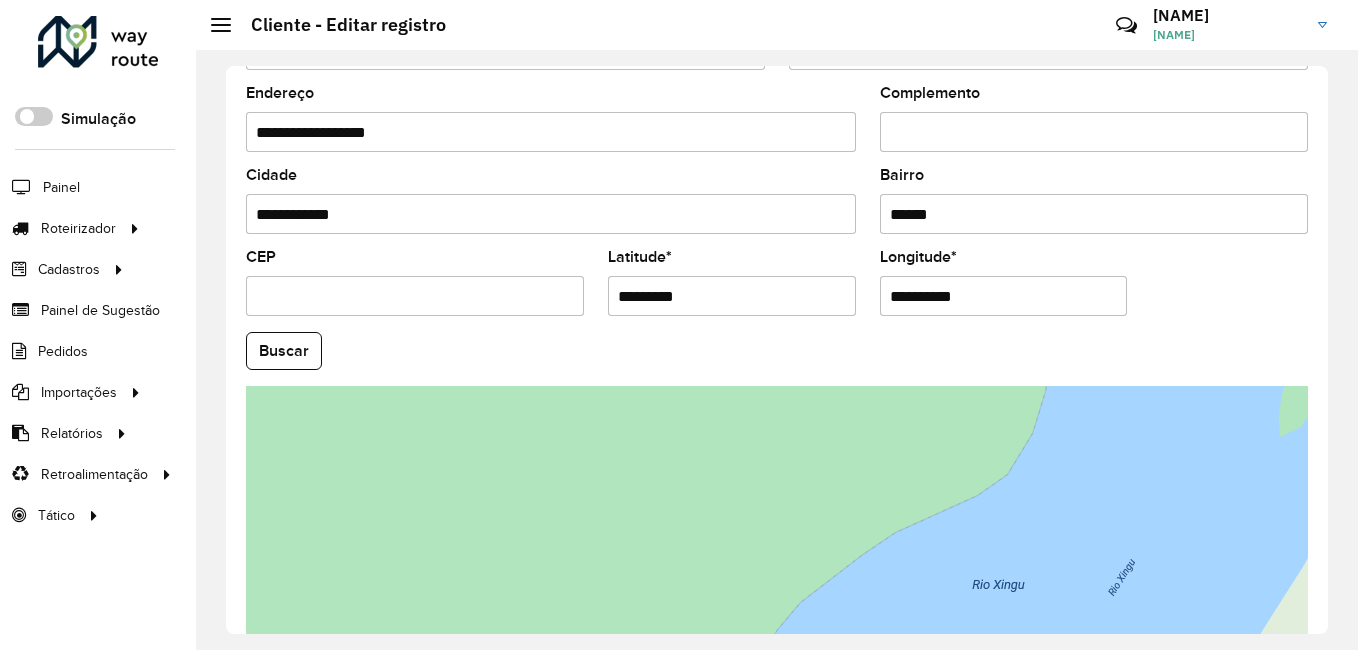 scroll, scrollTop: 862, scrollLeft: 0, axis: vertical 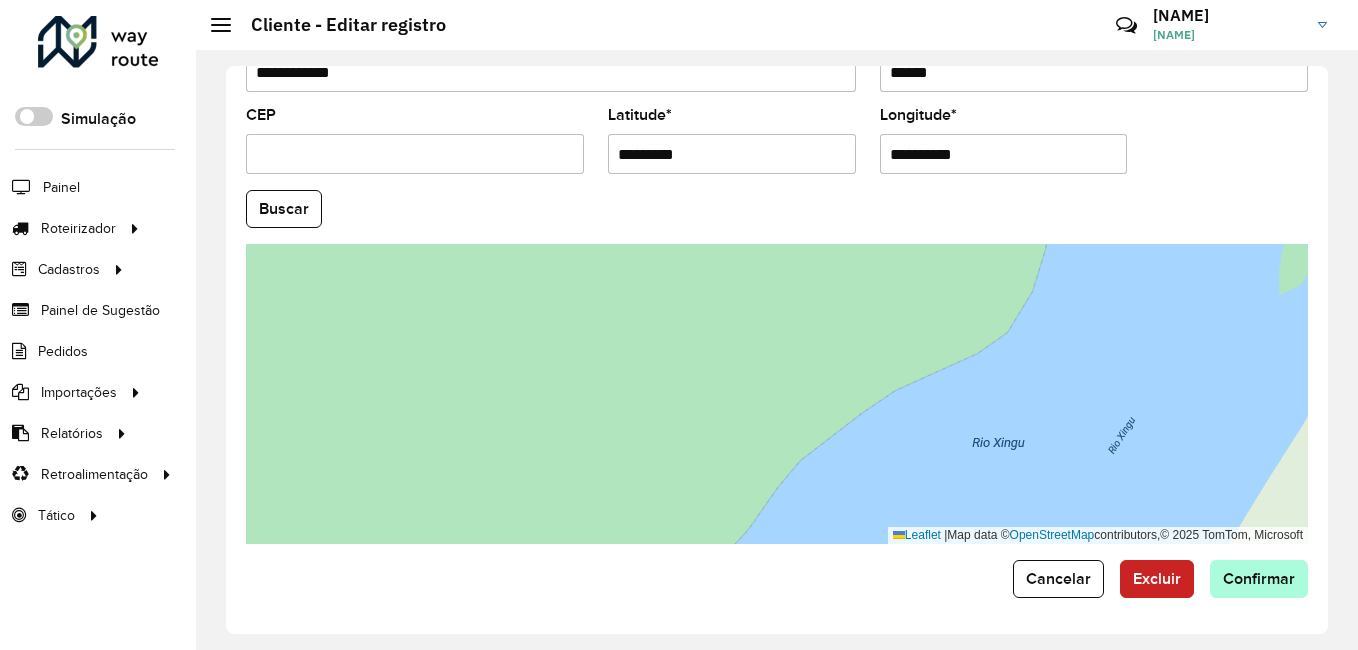type on "**********" 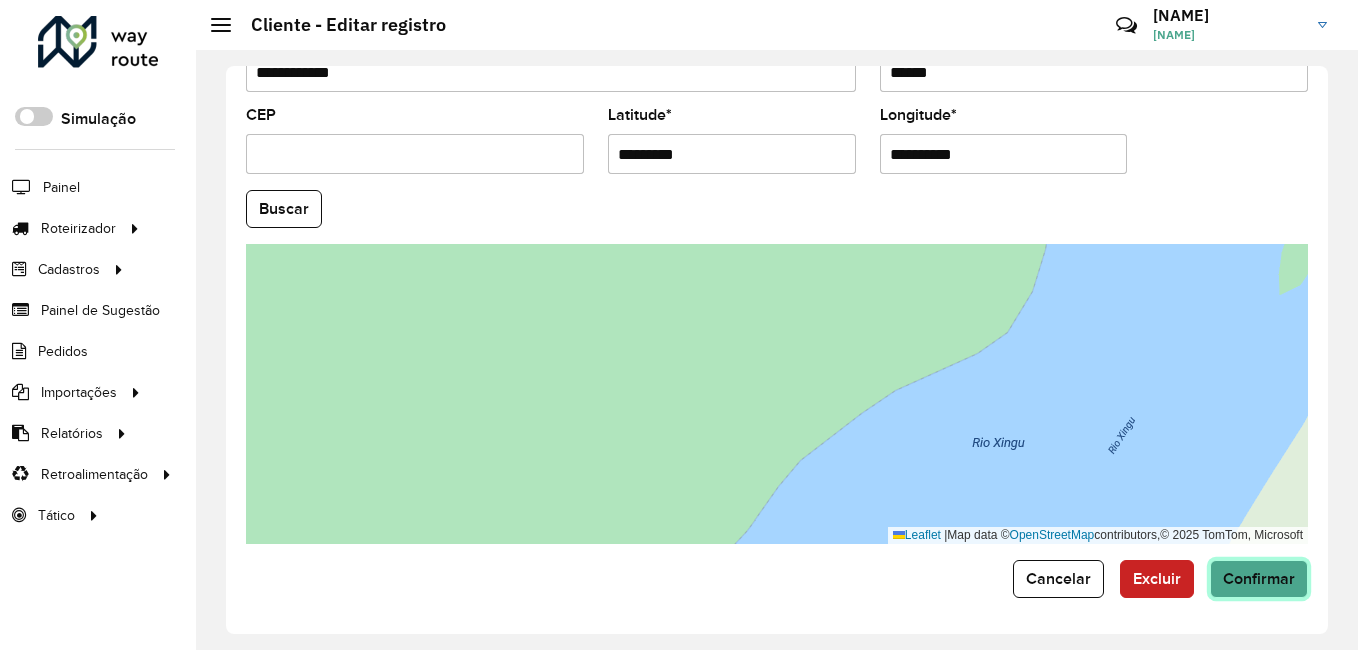 click on "Aguarde...  Pop-up bloqueado!  Seu navegador bloqueou automáticamente a abertura de uma nova janela.   Acesse as configurações e adicione o endereço do sistema a lista de permissão.   Fechar  Roteirizador AmbevTech Simulação Painel Roteirizador Entregas Vendas Cadastros Checkpoint Classificações de venda Cliente Condição de pagamento Consulta de setores Depósito Disponibilidade de veículos Fator tipo de produto Gabarito planner Grupo Rota Fator Tipo Produto Grupo de Depósito Grupo de rotas exclusiva Grupo de setores Jornada Jornada RN Layout integração Modelo Motorista Multi Depósito Painel de sugestão Parada Pedágio Perfil de Vendedor Ponto de apoio Ponto de apoio FAD Prioridade pedido Produto Restrição de Atendimento Planner Rodízio de placa Rota exclusiva FAD Rótulo Setor Setor Planner Tempo de parada de refeição Tipo de cliente Tipo de veículo Tipo de veículo RN Transportadora Usuário Vendedor Veículo Painel de Sugestão Pedidos Importações Classificação e volume de venda" at bounding box center (679, 325) 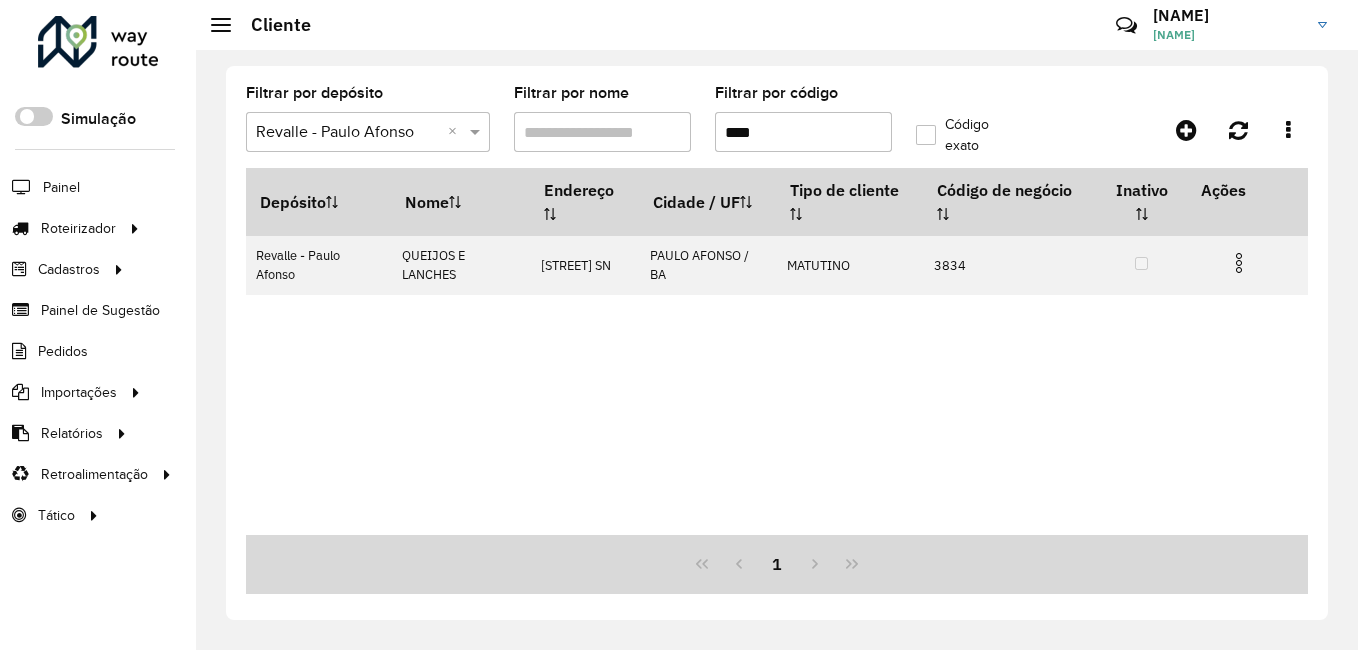 click on "****" at bounding box center (803, 132) 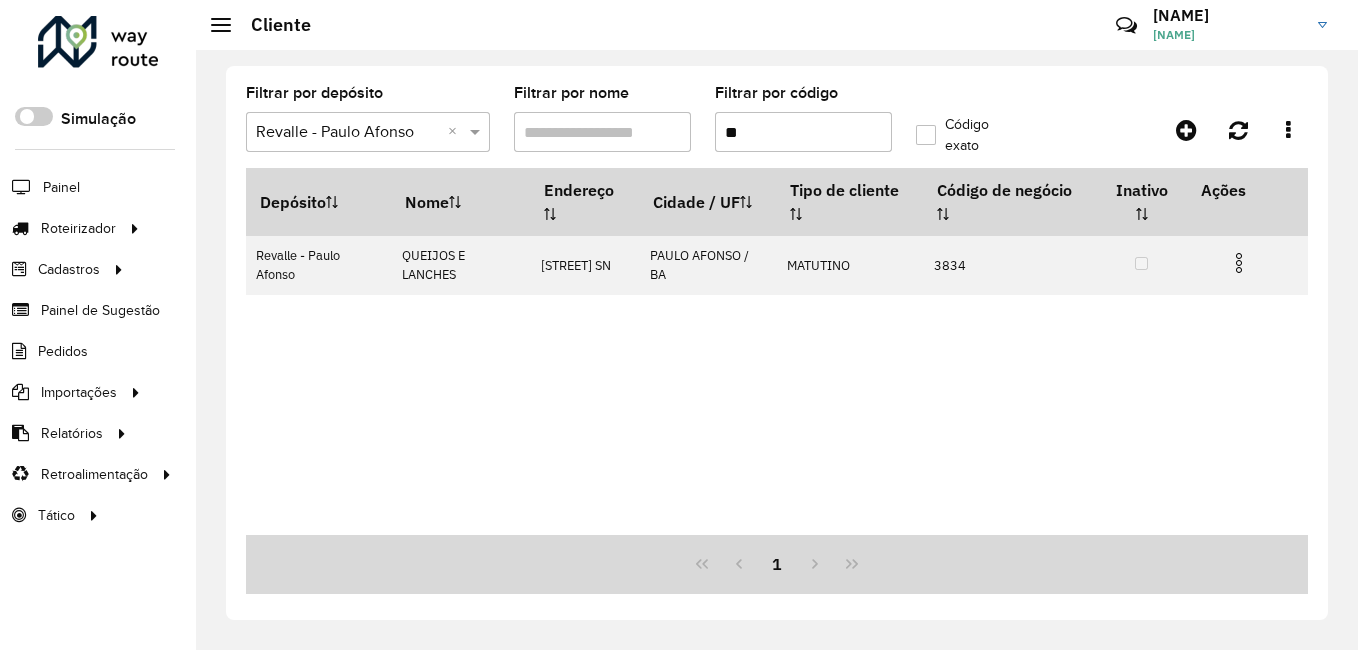 type on "*" 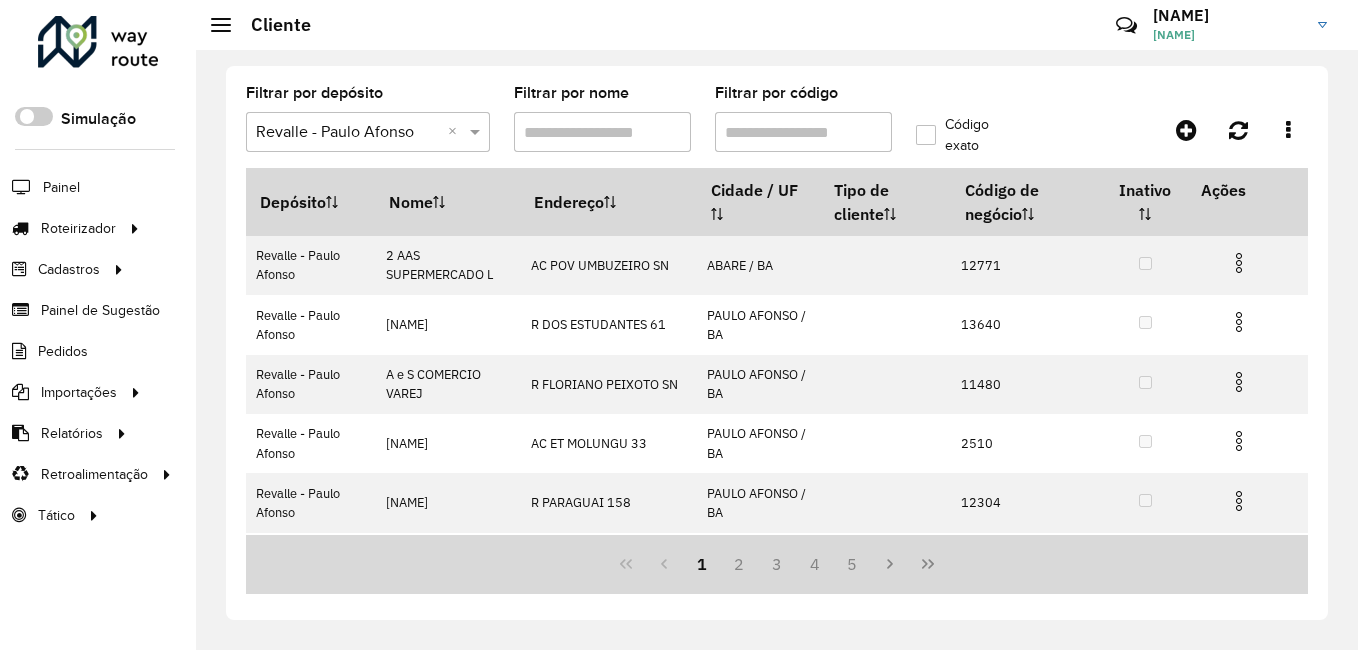 paste on "*****" 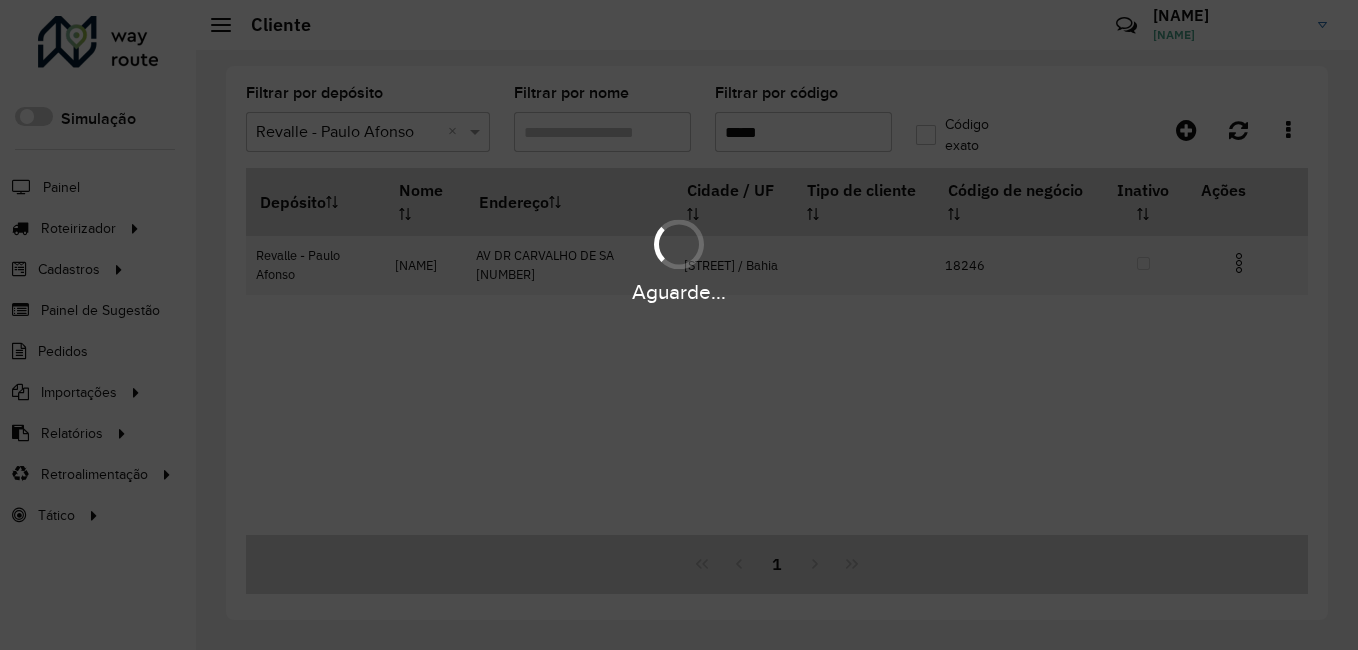 type on "*****" 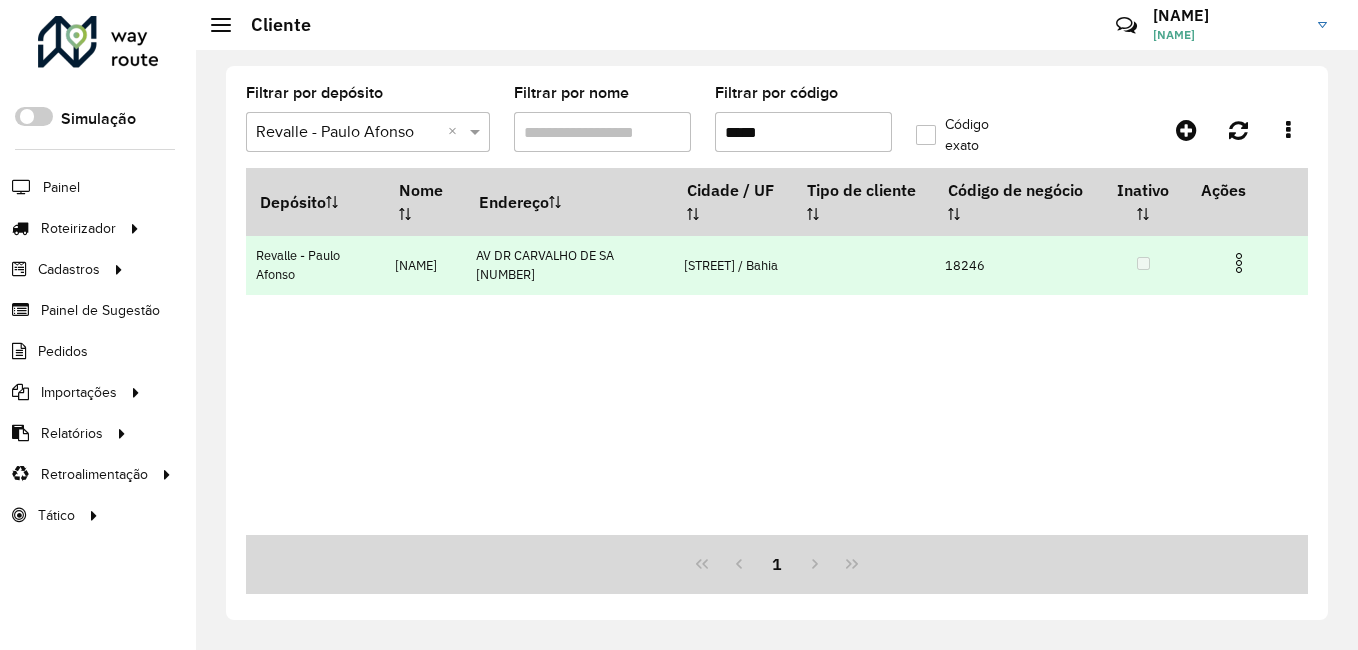 click at bounding box center (1239, 263) 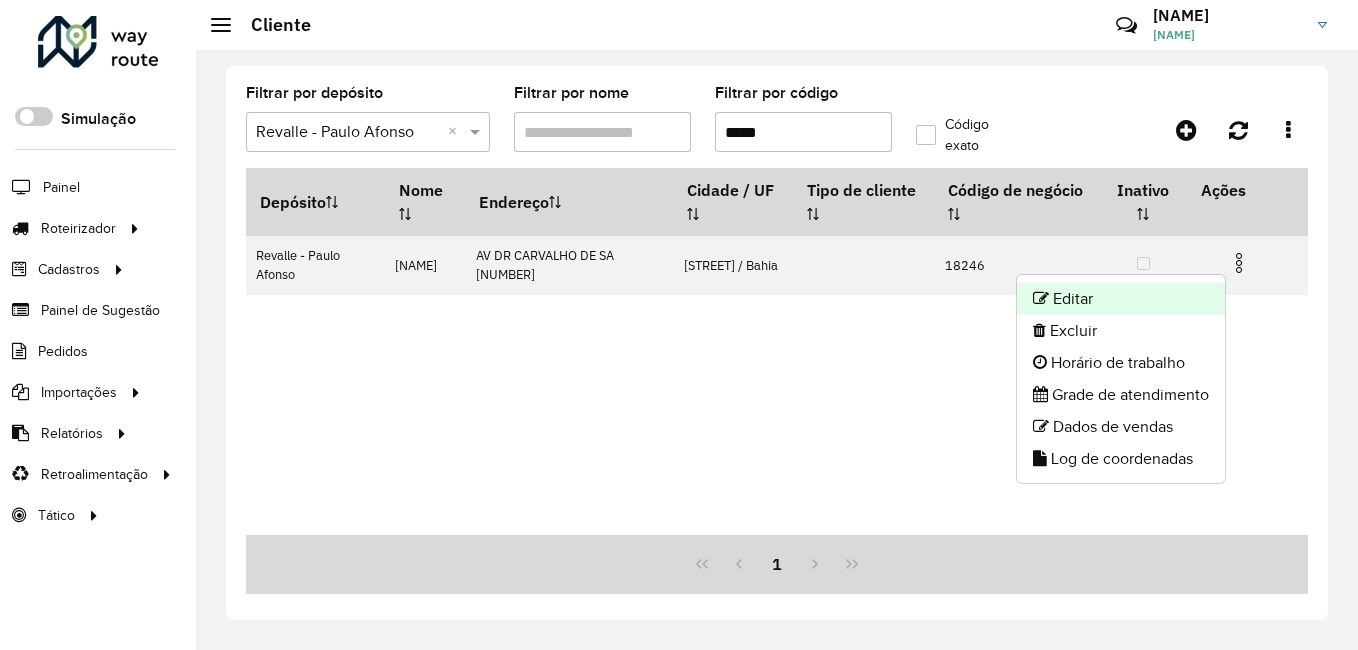 click on "Editar" 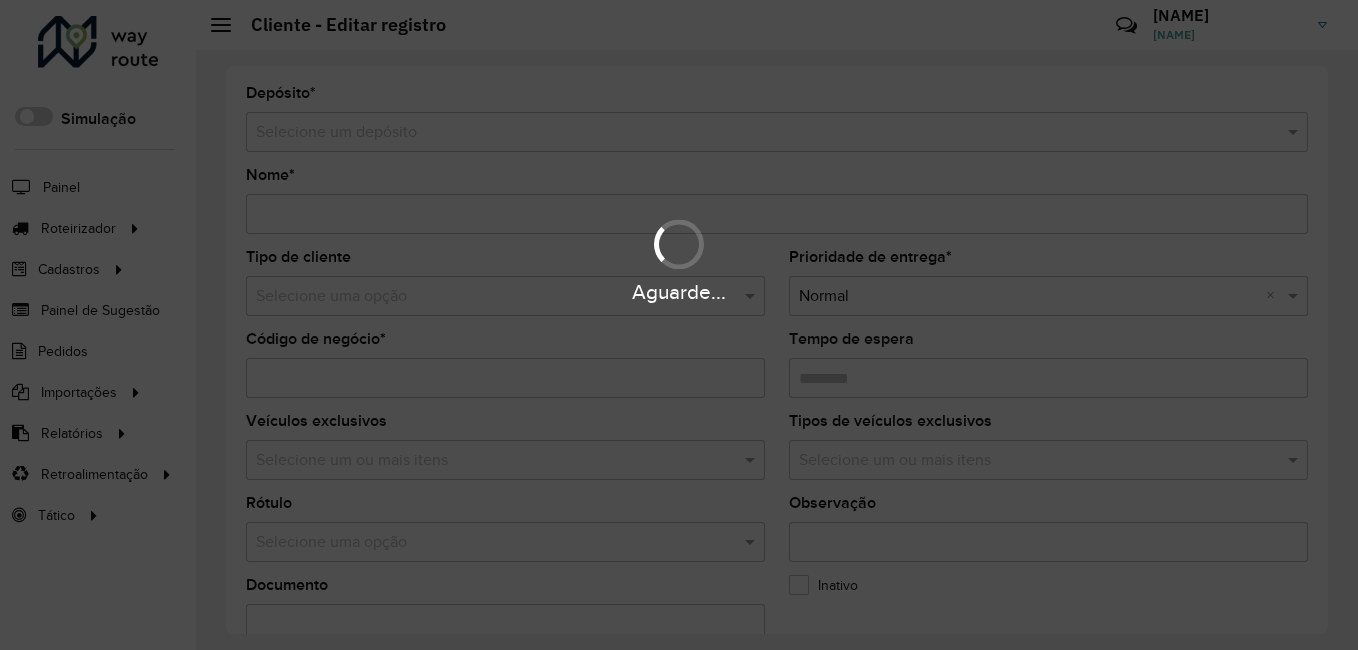 type on "**********" 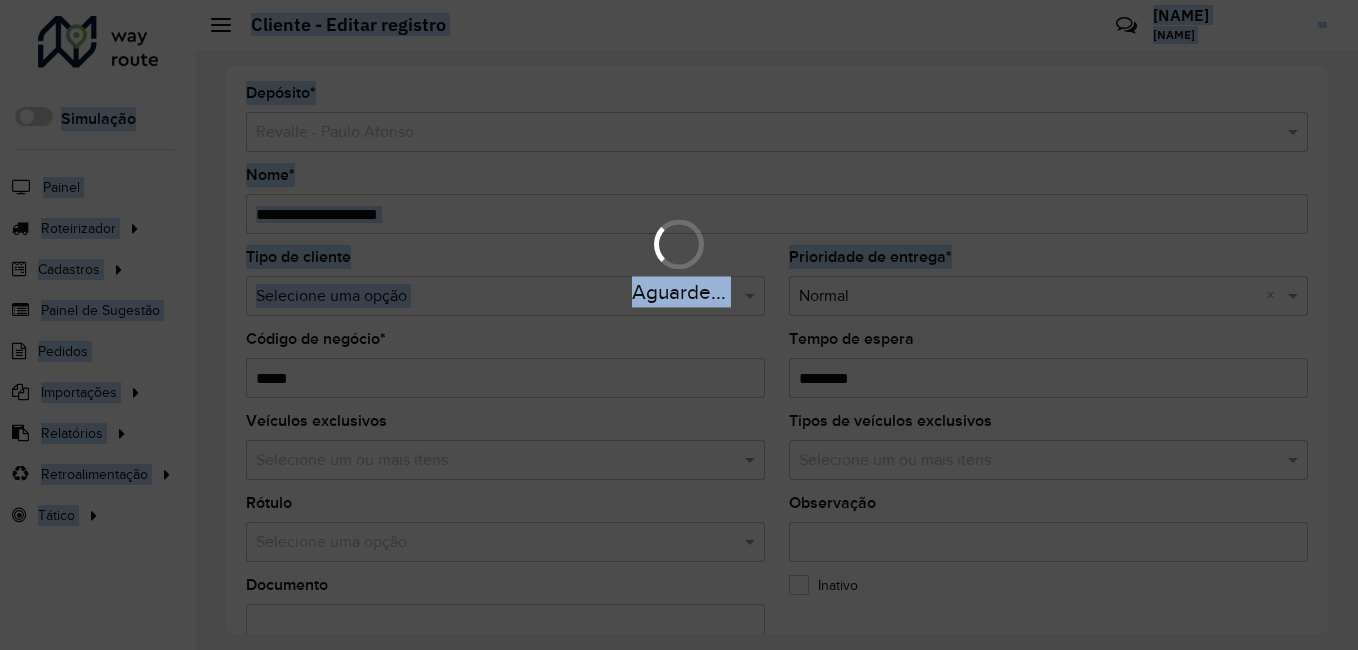 drag, startPoint x: 1320, startPoint y: 262, endPoint x: 1335, endPoint y: 342, distance: 81.394104 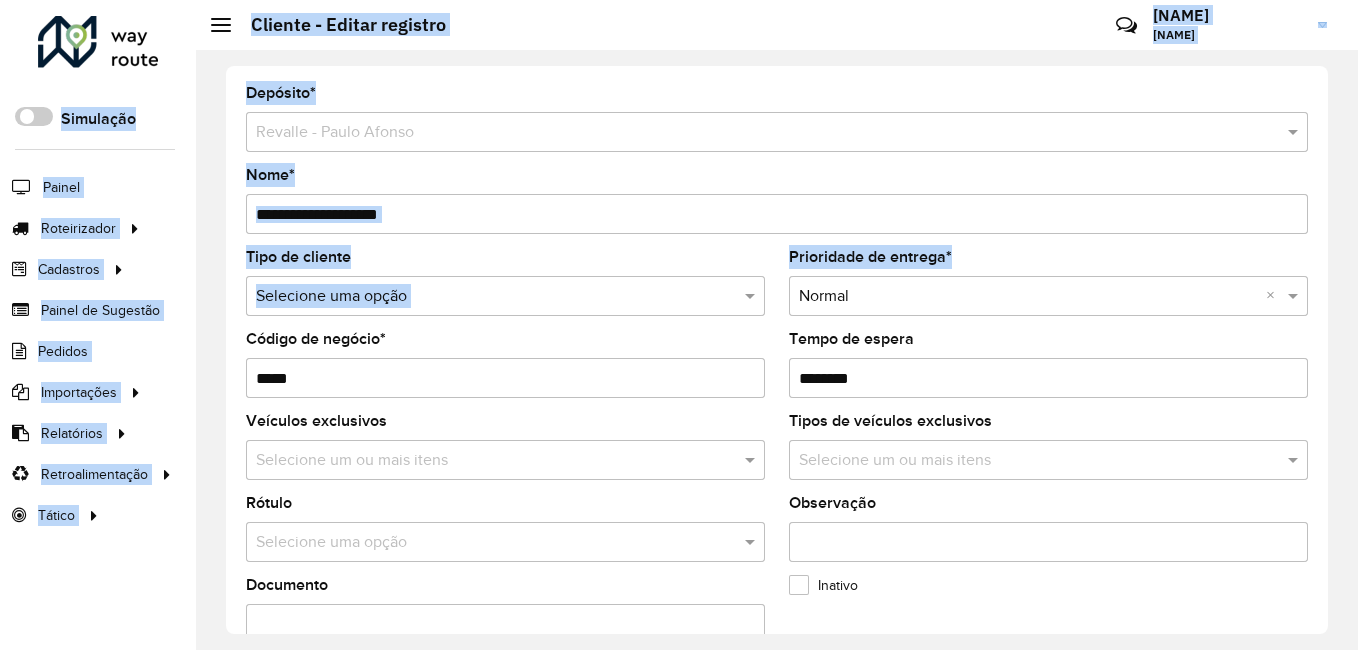 drag, startPoint x: 1335, startPoint y: 342, endPoint x: 1351, endPoint y: 107, distance: 235.54405 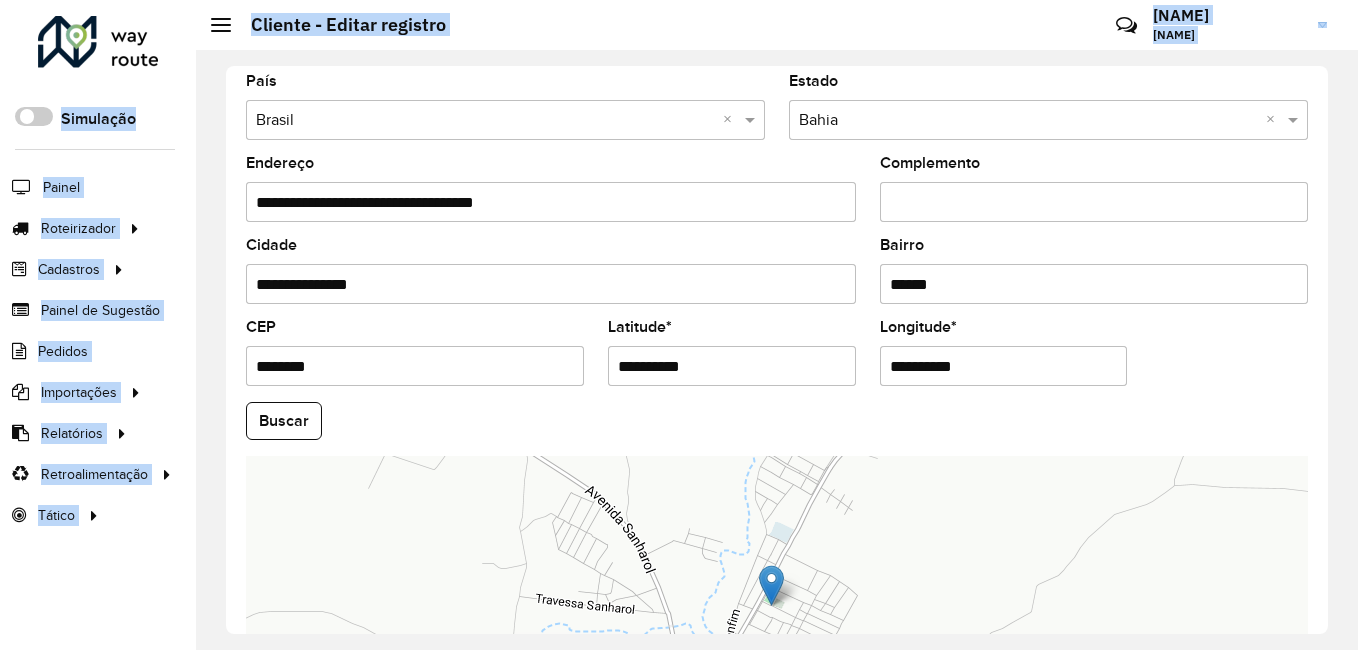 scroll, scrollTop: 630, scrollLeft: 0, axis: vertical 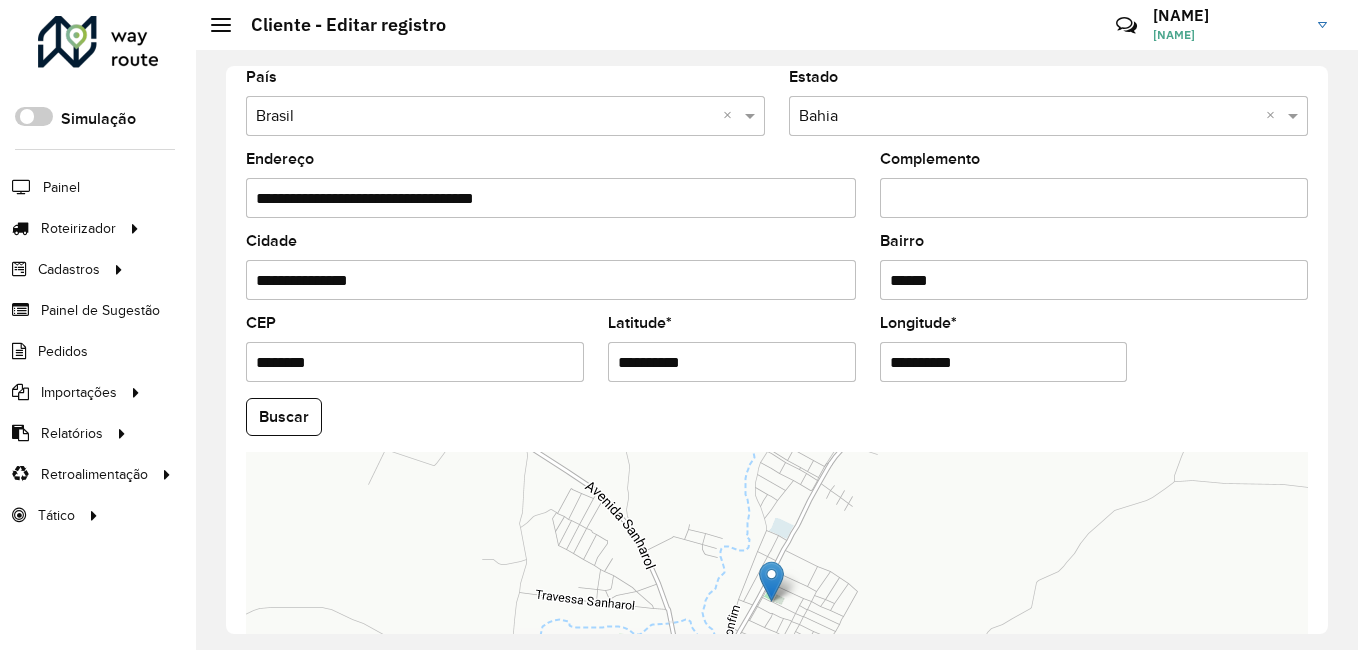 click on "**********" at bounding box center [732, 362] 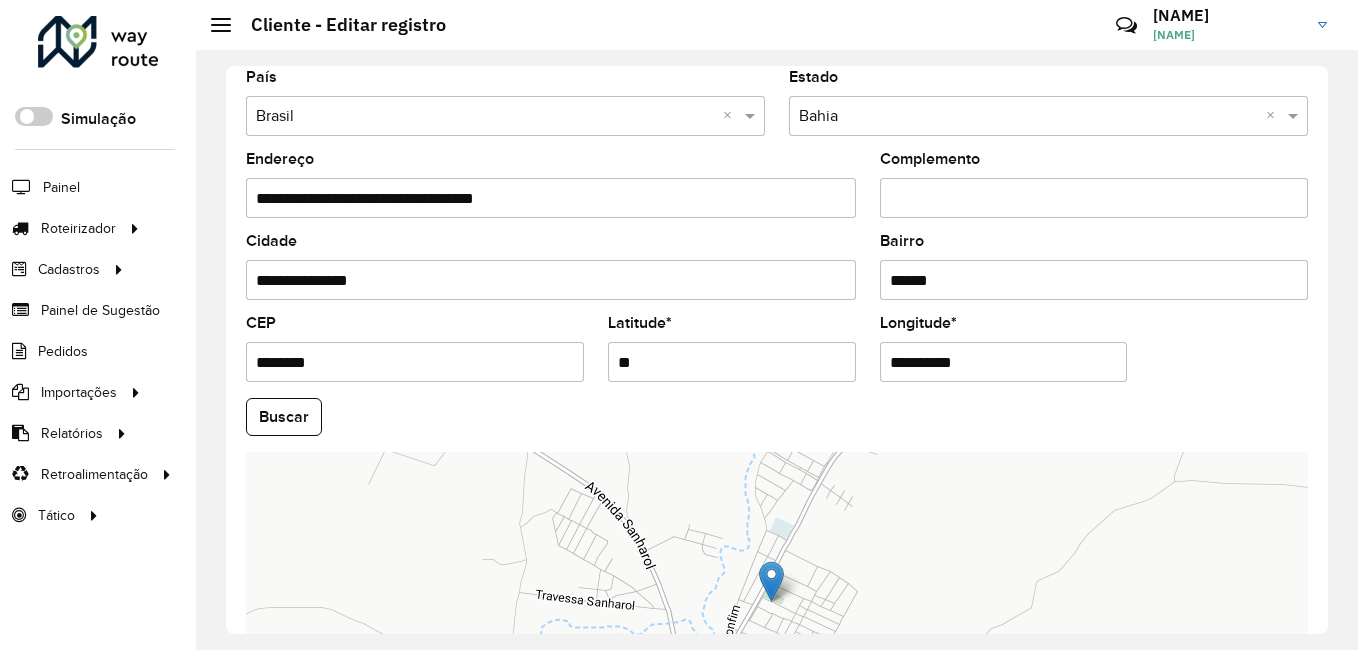 type on "*" 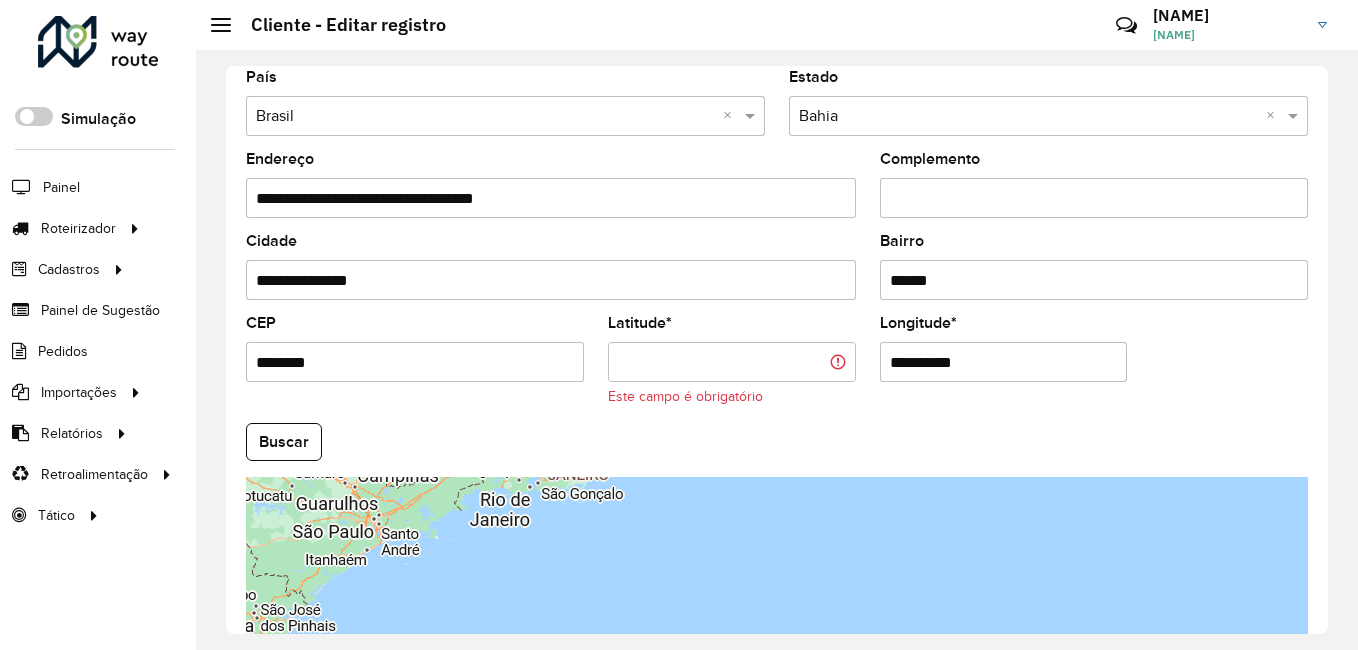 paste on "**********" 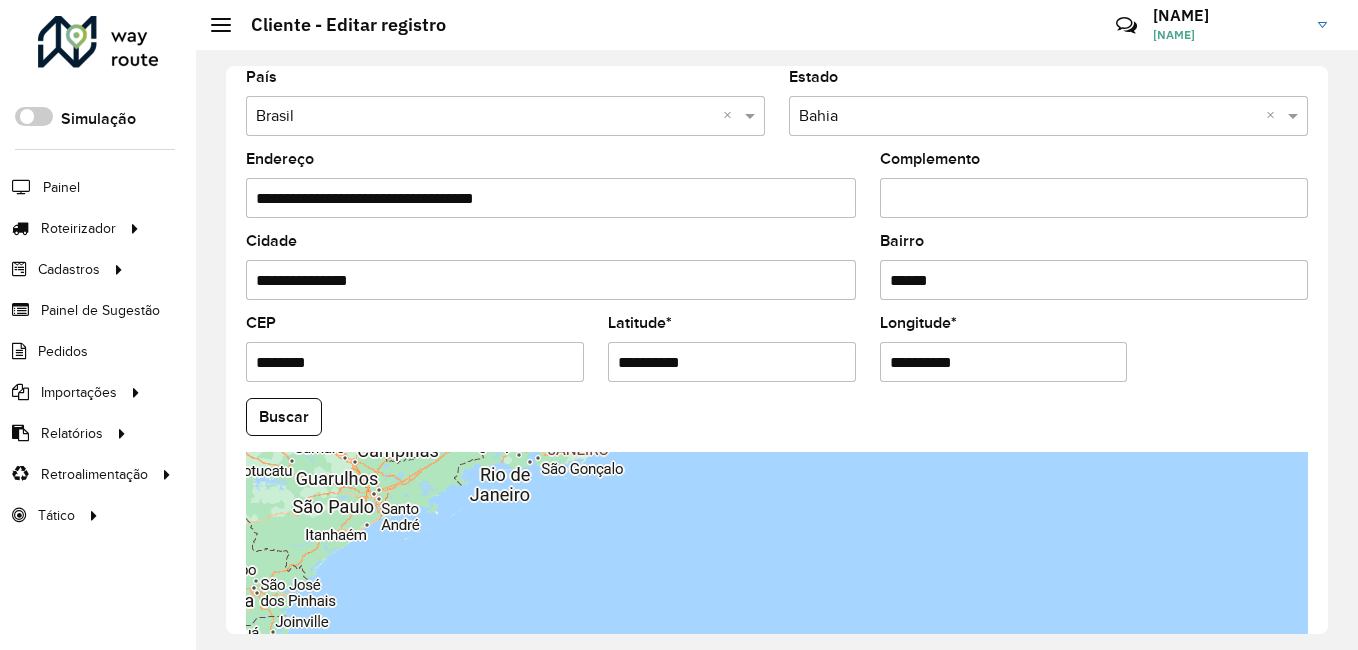 type on "**********" 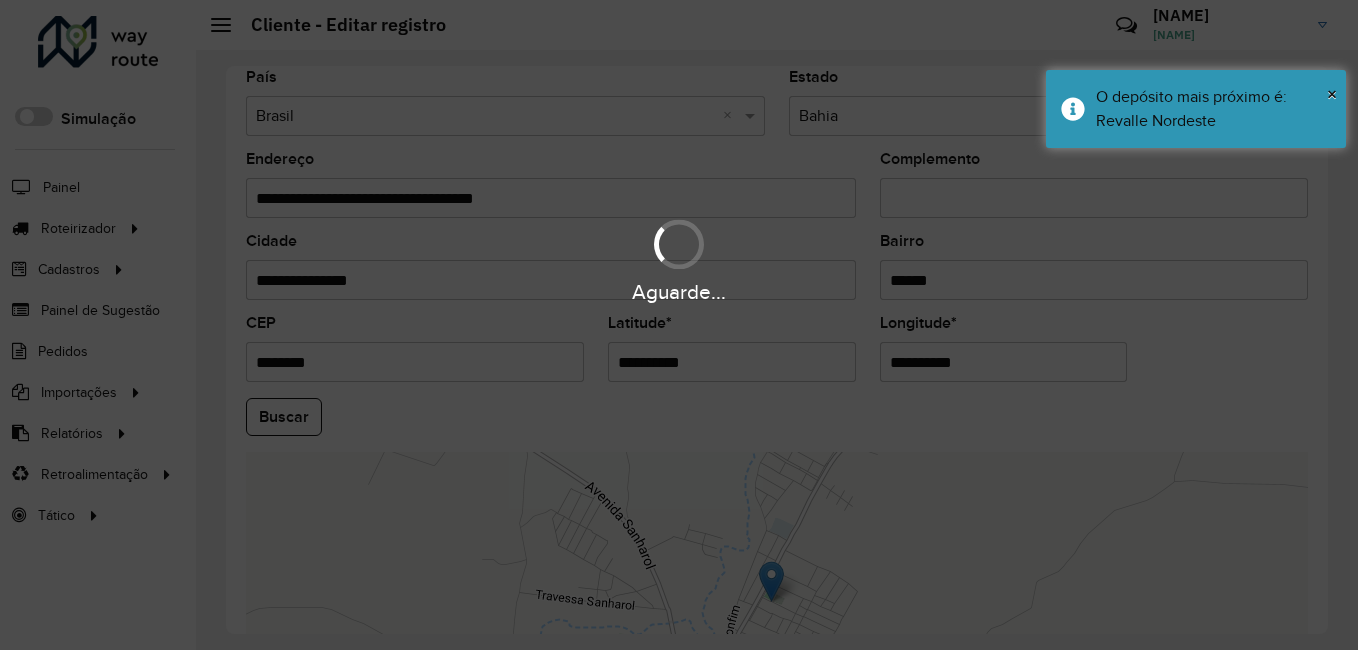 click on "Aguarde...  Pop-up bloqueado!  Seu navegador bloqueou automáticamente a abertura de uma nova janela.   Acesse as configurações e adicione o endereço do sistema a lista de permissão.   Fechar  Roteirizador AmbevTech Simulação Painel Roteirizador Entregas Vendas Cadastros Checkpoint Classificações de venda Cliente Condição de pagamento Consulta de setores Depósito Disponibilidade de veículos Fator tipo de produto Gabarito planner Grupo Rota Fator Tipo Produto Grupo de Depósito Grupo de rotas exclusiva Grupo de setores Jornada Jornada RN Layout integração Modelo Motorista Multi Depósito Painel de sugestão Parada Pedágio Perfil de Vendedor Ponto de apoio Ponto de apoio FAD Prioridade pedido Produto Restrição de Atendimento Planner Rodízio de placa Rota exclusiva FAD Rótulo Setor Setor Planner Tempo de parada de refeição Tipo de cliente Tipo de veículo Tipo de veículo RN Transportadora Usuário Vendedor Veículo Painel de Sugestão Pedidos Importações Classificação e volume de venda" at bounding box center (679, 325) 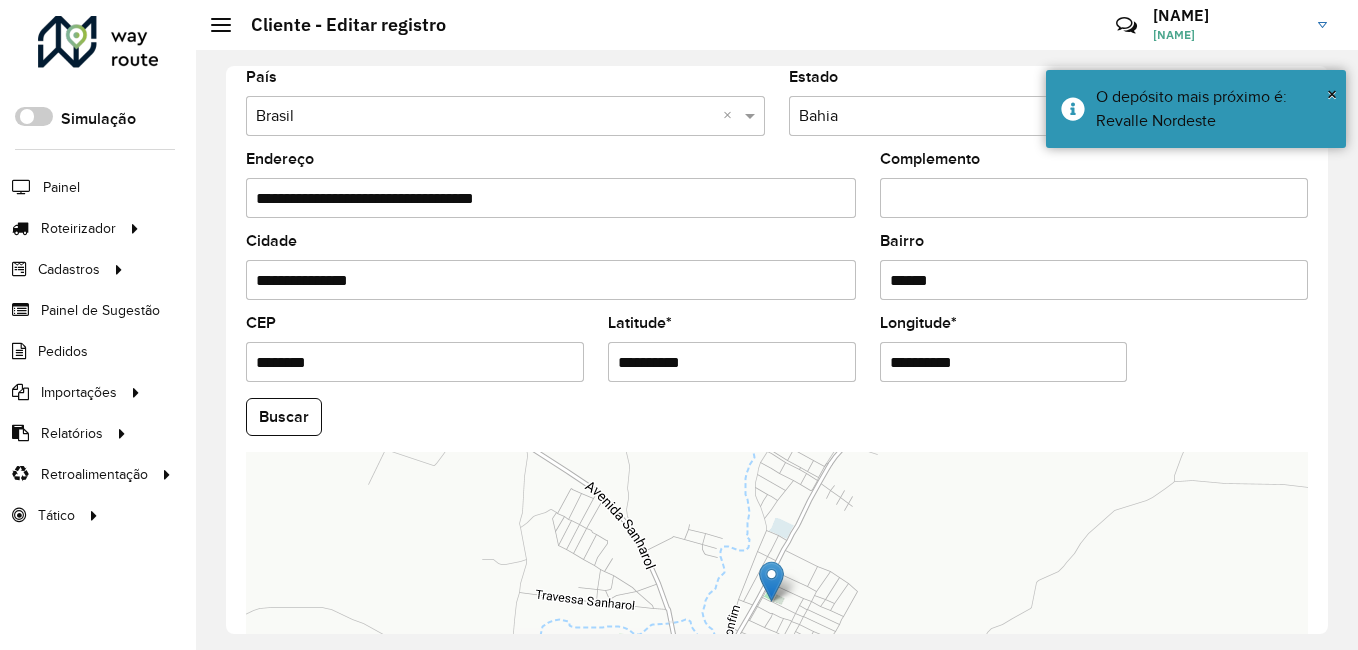 drag, startPoint x: 967, startPoint y: 365, endPoint x: 867, endPoint y: 365, distance: 100 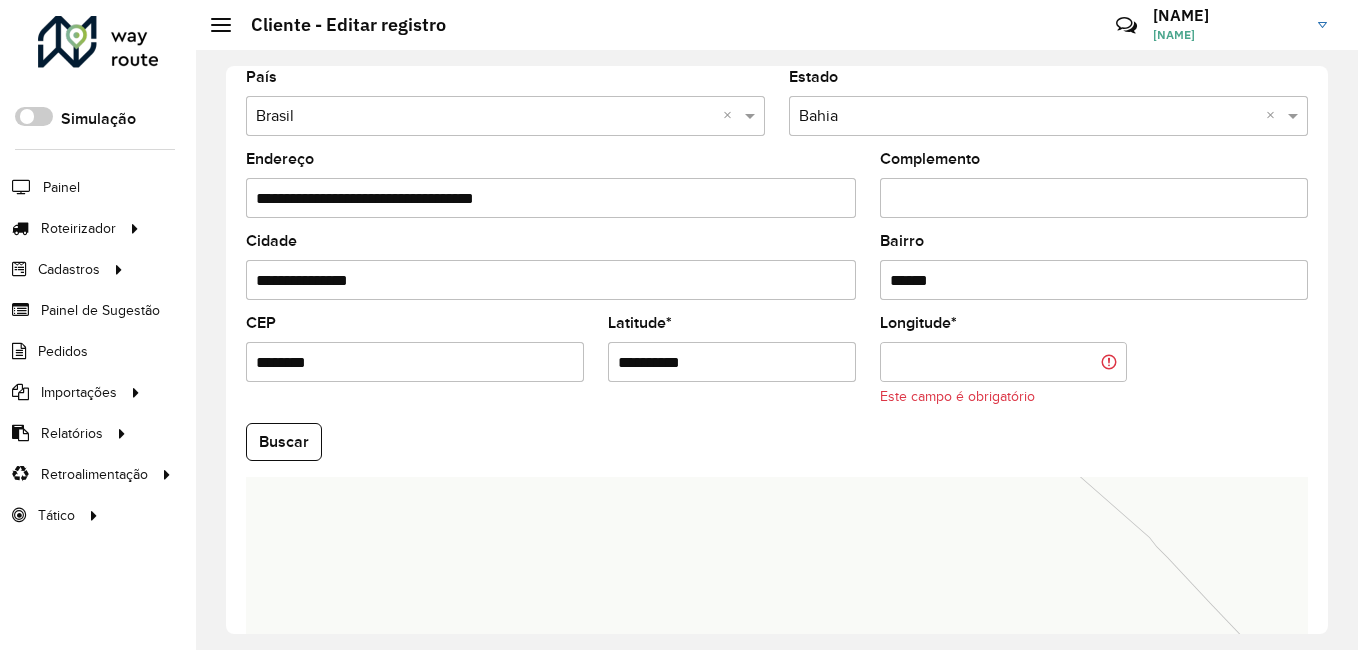paste on "**********" 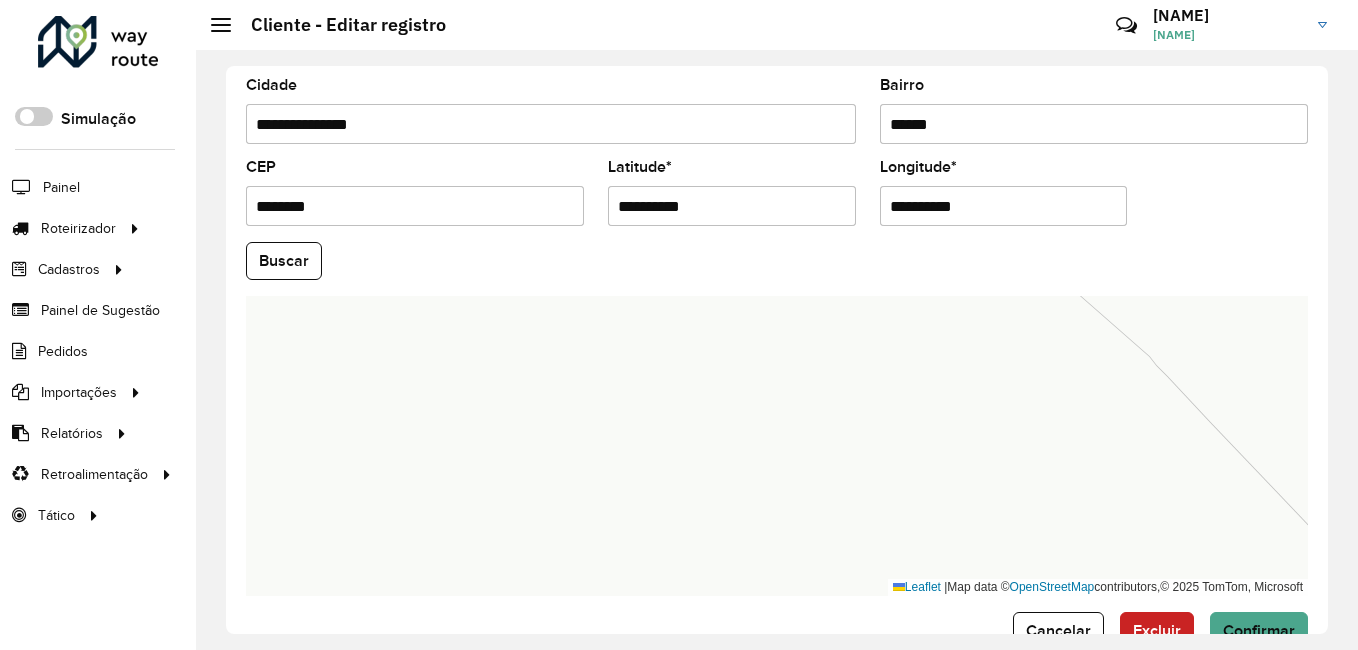 scroll, scrollTop: 838, scrollLeft: 0, axis: vertical 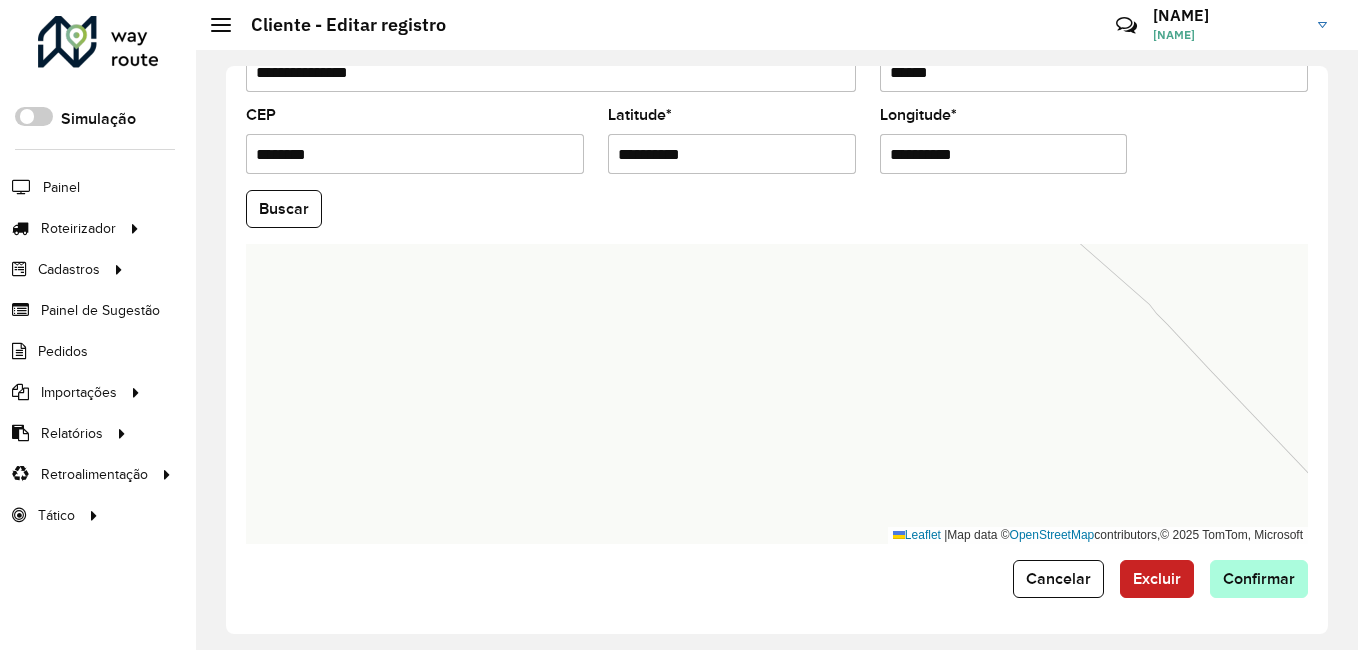 type on "**********" 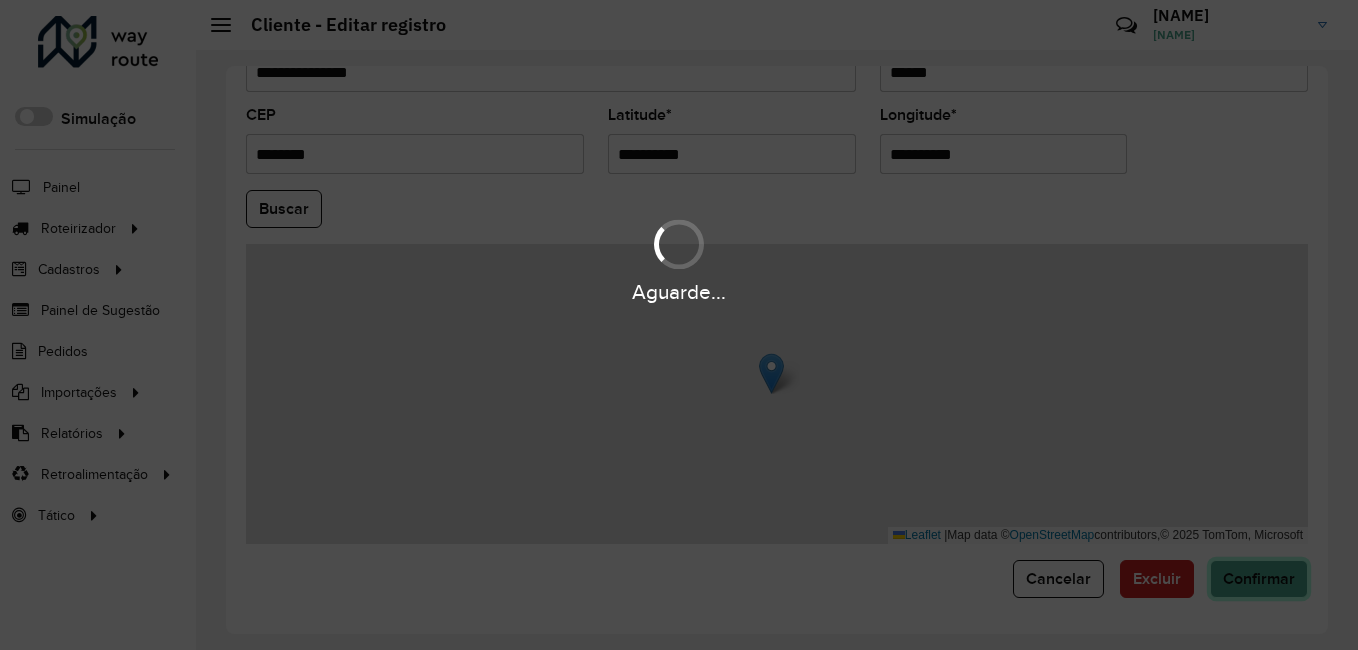 click on "Aguarde...  Pop-up bloqueado!  Seu navegador bloqueou automáticamente a abertura de uma nova janela.   Acesse as configurações e adicione o endereço do sistema a lista de permissão.   Fechar  Roteirizador AmbevTech Simulação Painel Roteirizador Entregas Vendas Cadastros Checkpoint Classificações de venda Cliente Condição de pagamento Consulta de setores Depósito Disponibilidade de veículos Fator tipo de produto Gabarito planner Grupo Rota Fator Tipo Produto Grupo de Depósito Grupo de rotas exclusiva Grupo de setores Jornada Jornada RN Layout integração Modelo Motorista Multi Depósito Painel de sugestão Parada Pedágio Perfil de Vendedor Ponto de apoio Ponto de apoio FAD Prioridade pedido Produto Restrição de Atendimento Planner Rodízio de placa Rota exclusiva FAD Rótulo Setor Setor Planner Tempo de parada de refeição Tipo de cliente Tipo de veículo Tipo de veículo RN Transportadora Usuário Vendedor Veículo Painel de Sugestão Pedidos Importações Classificação e volume de venda" at bounding box center [679, 325] 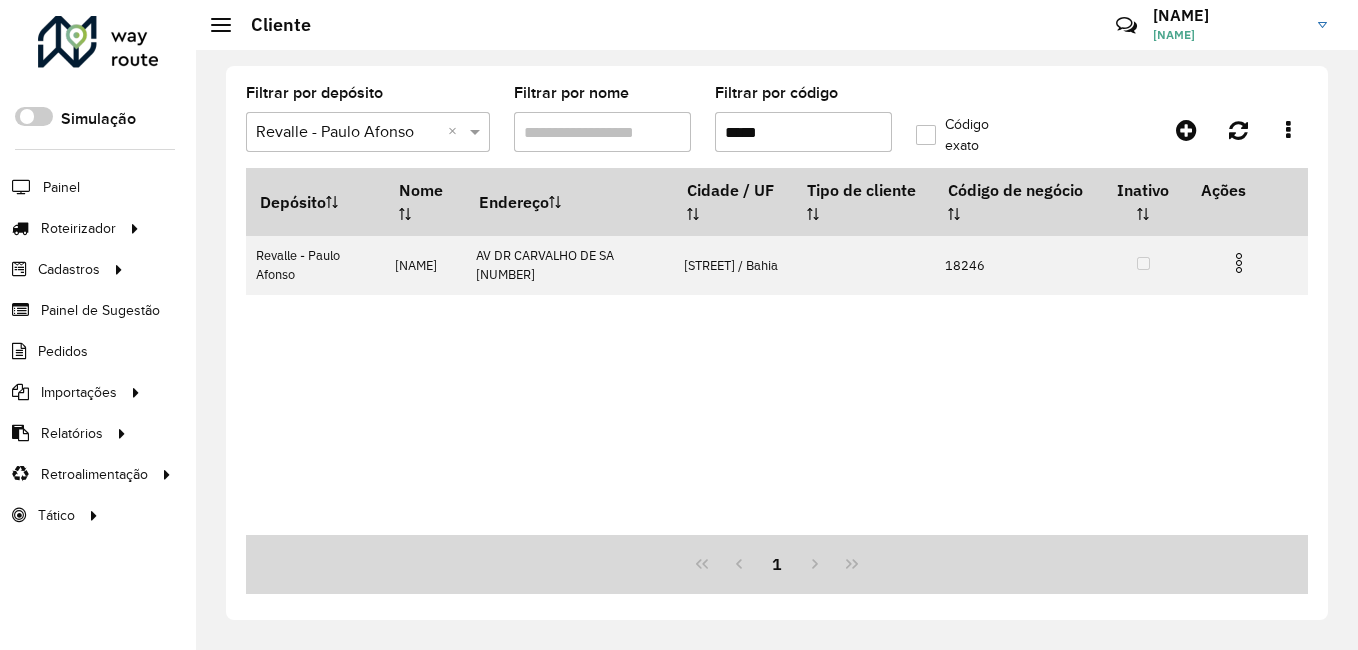 click on "*****" at bounding box center [803, 132] 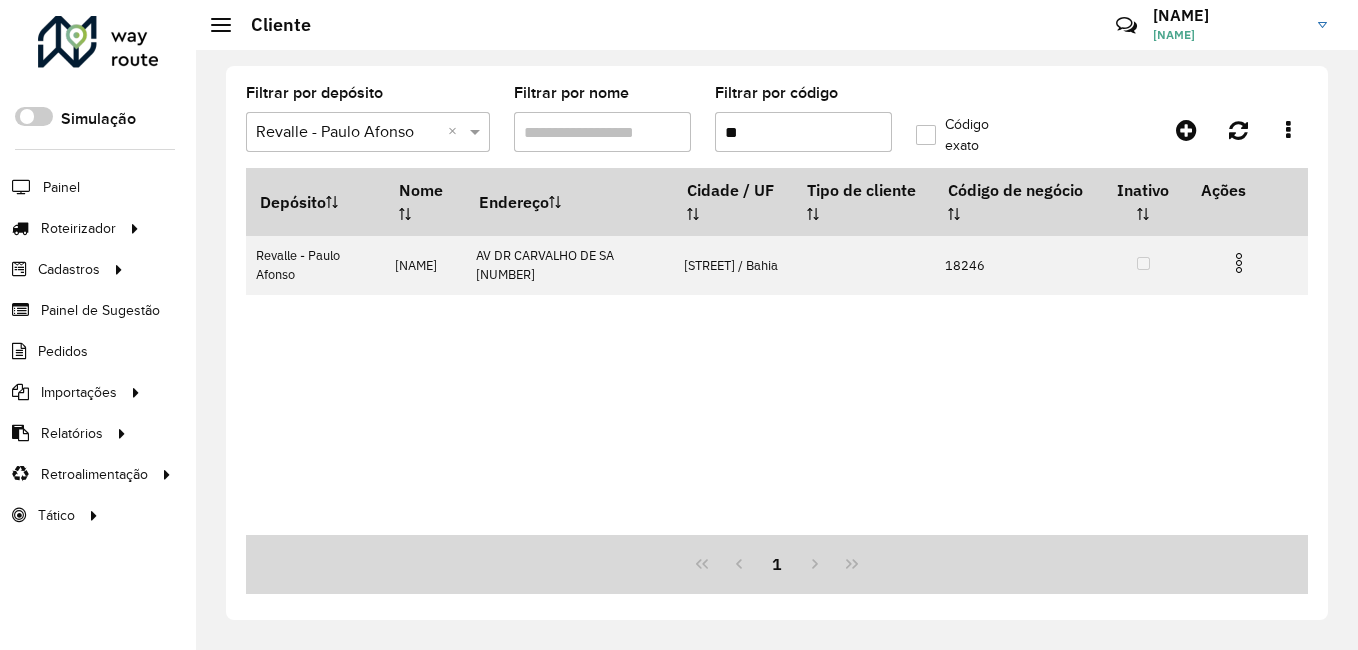 type on "*" 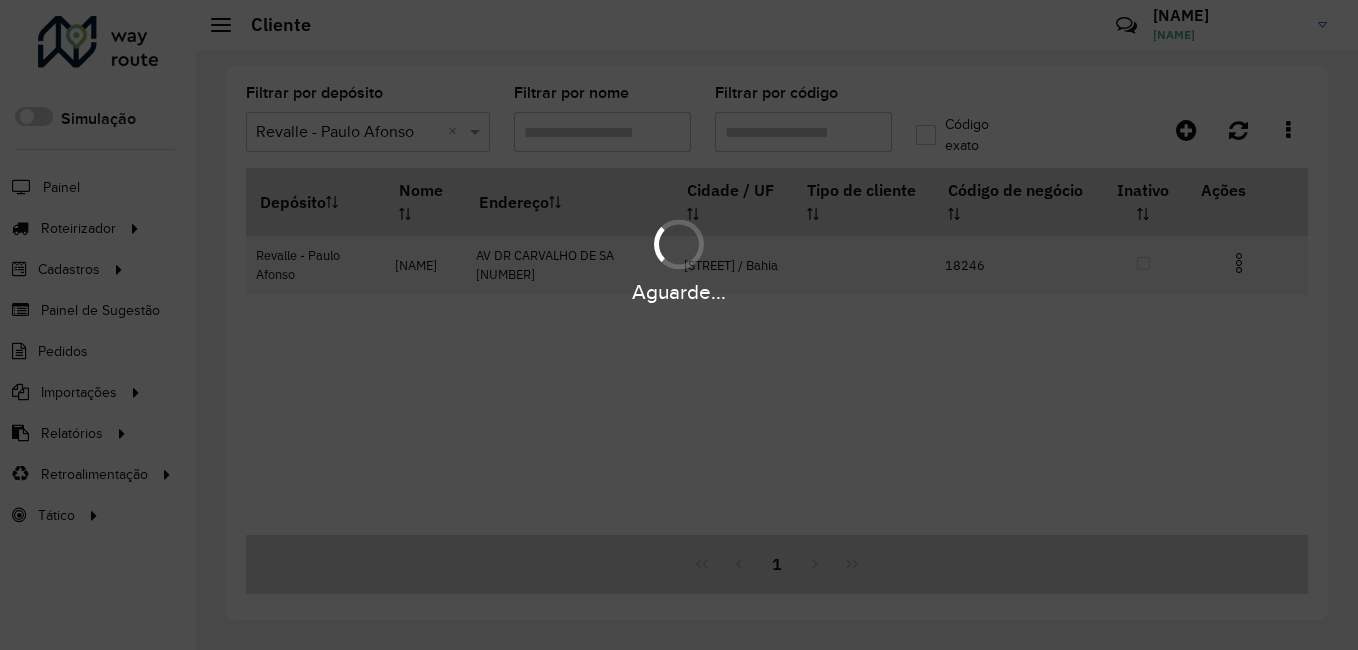 paste on "*****" 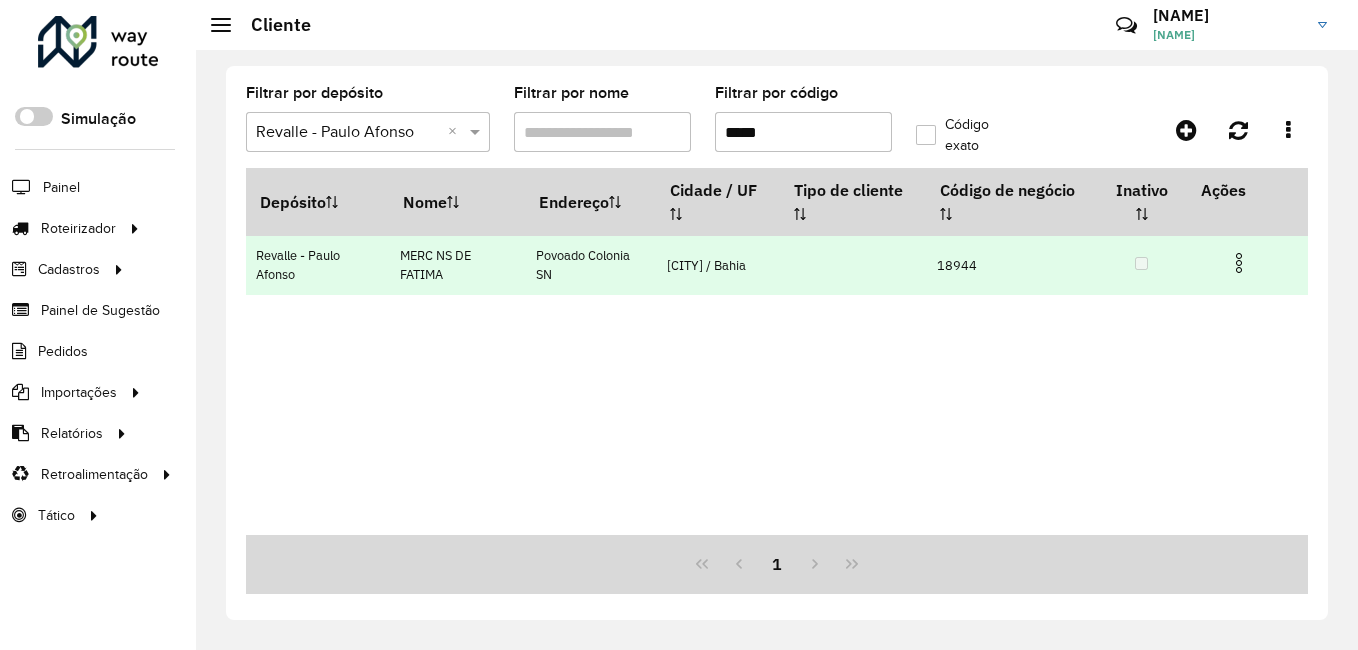 type on "*****" 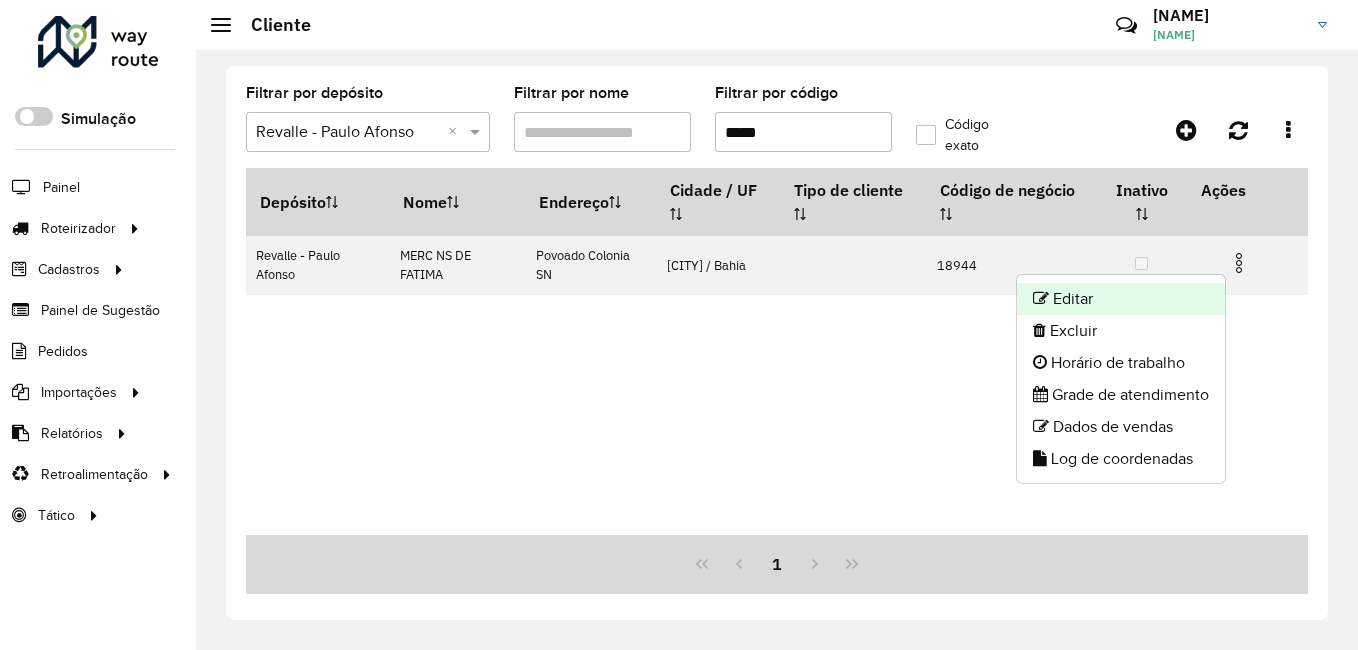 click on "Editar" 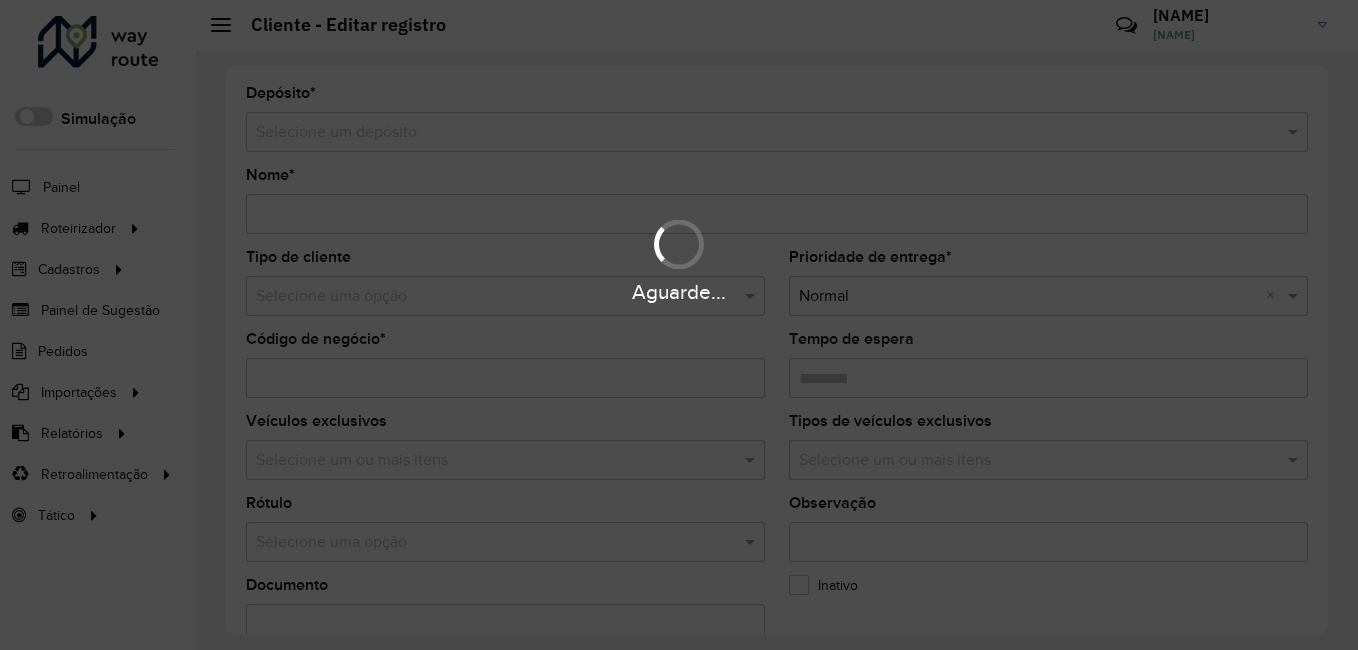 type on "**********" 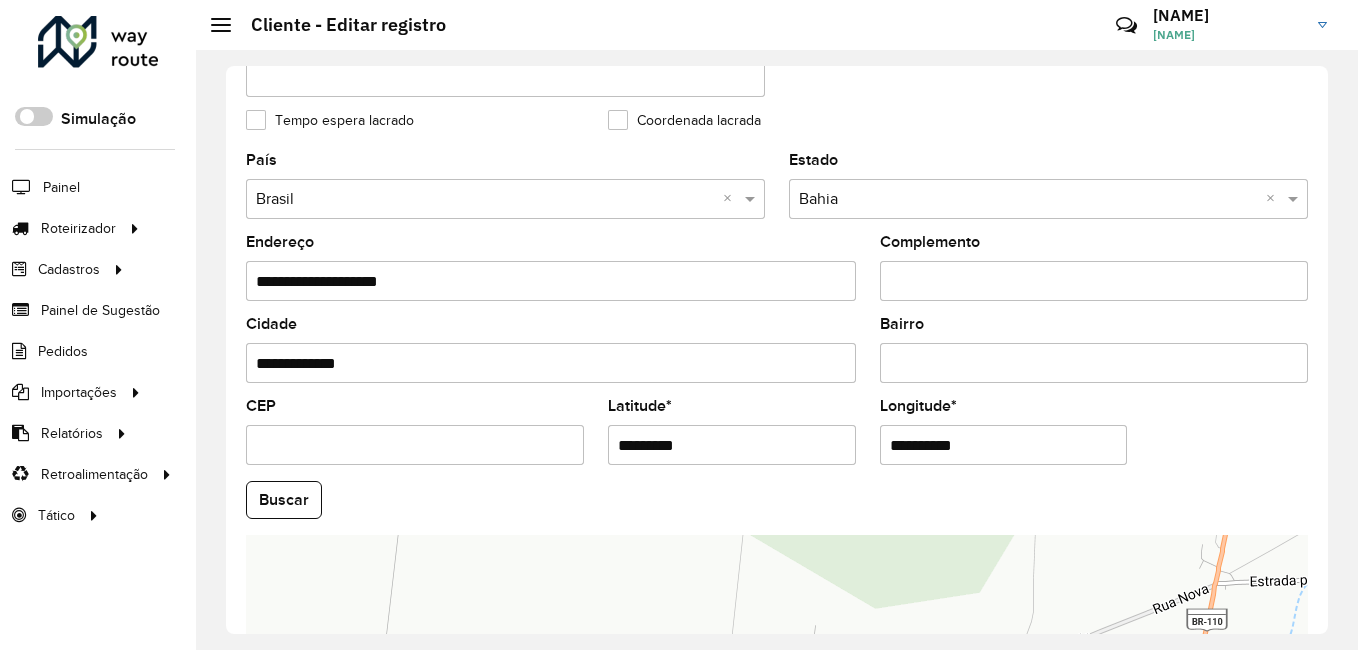 scroll, scrollTop: 604, scrollLeft: 0, axis: vertical 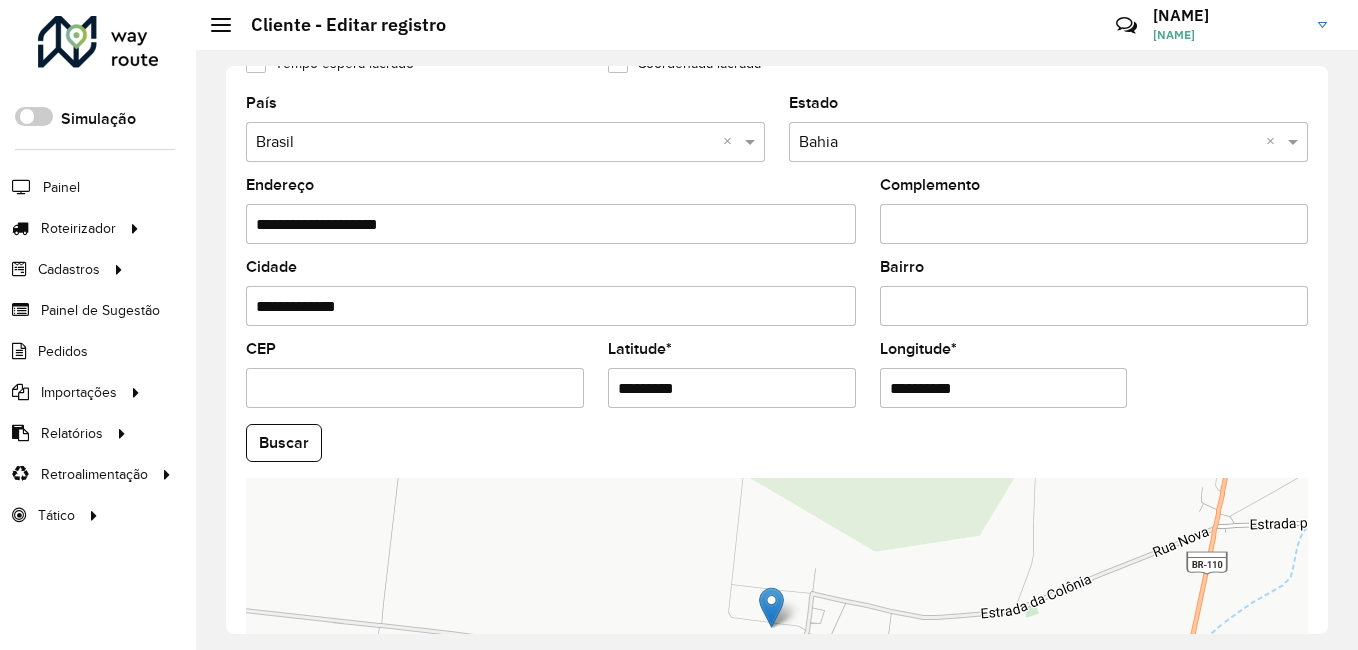 drag, startPoint x: 697, startPoint y: 393, endPoint x: 609, endPoint y: 374, distance: 90.02777 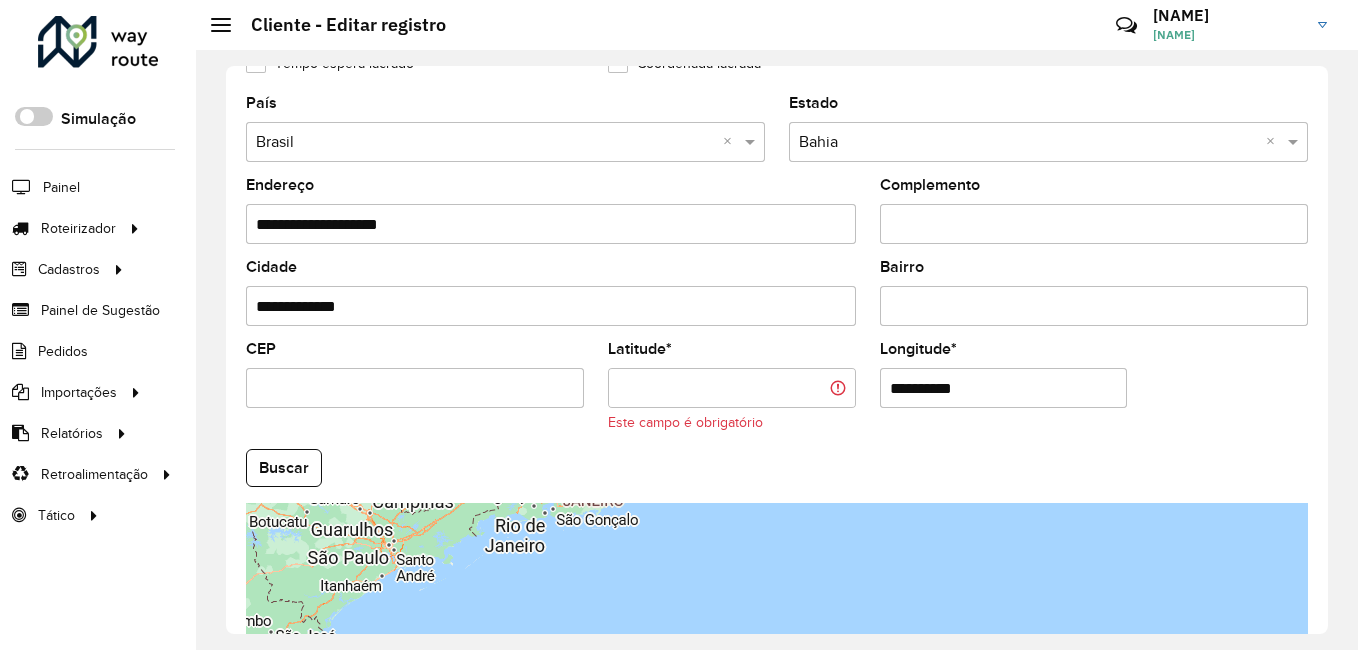 paste on "*********" 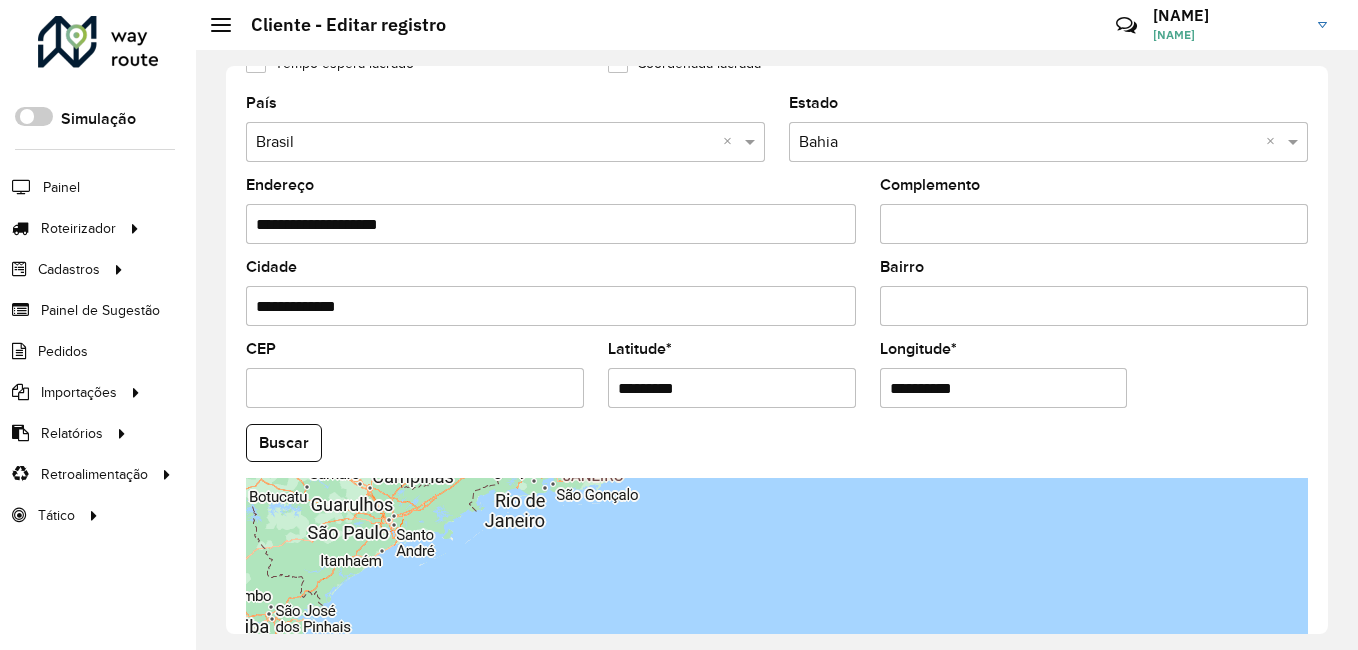type on "*********" 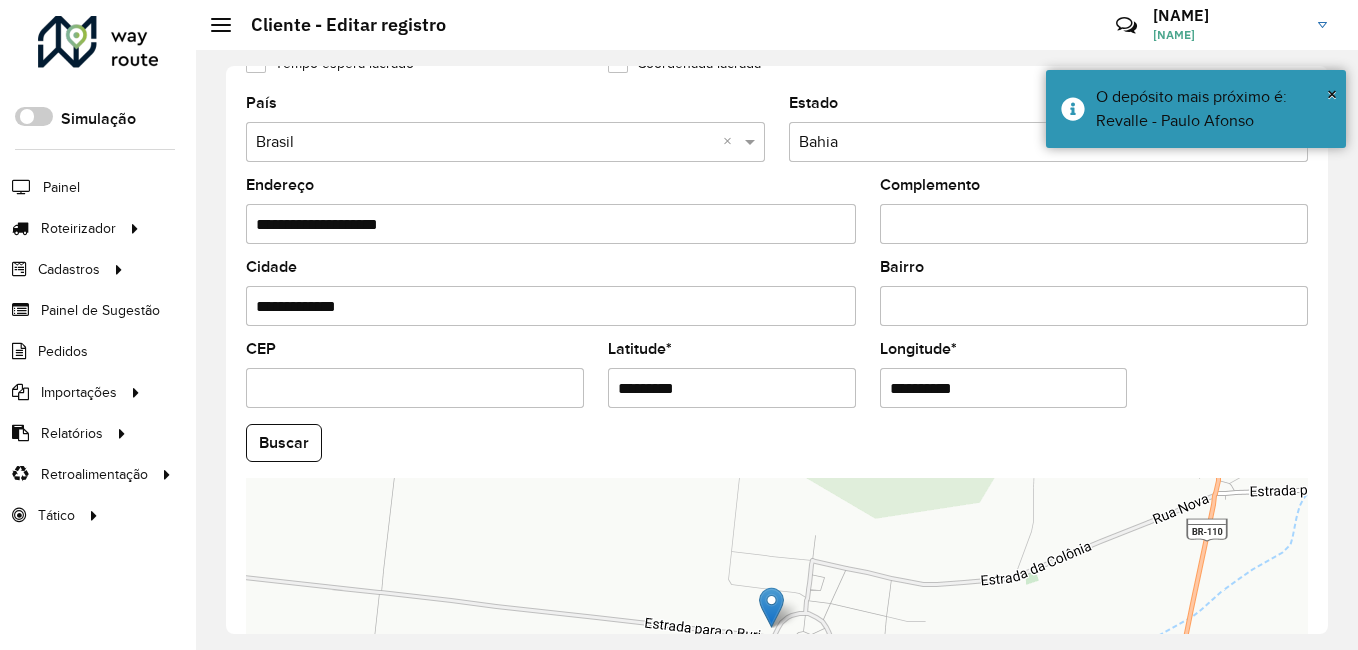 drag, startPoint x: 977, startPoint y: 391, endPoint x: 876, endPoint y: 391, distance: 101 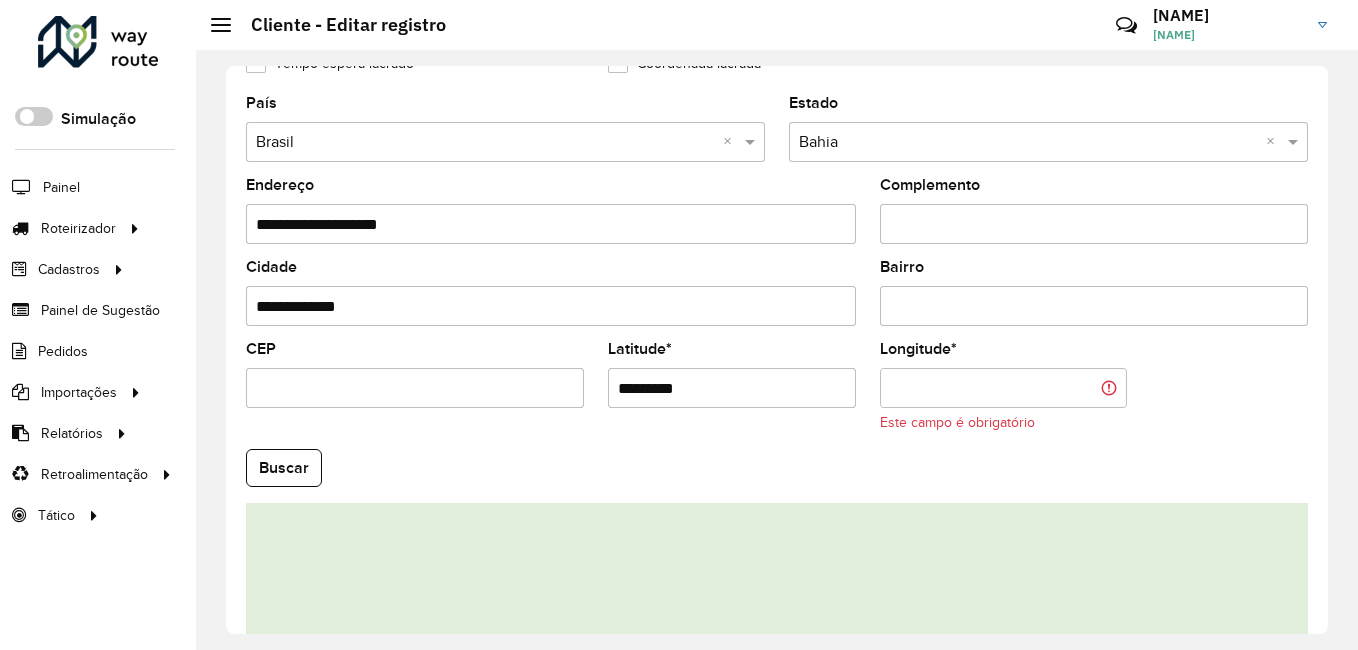 paste on "**********" 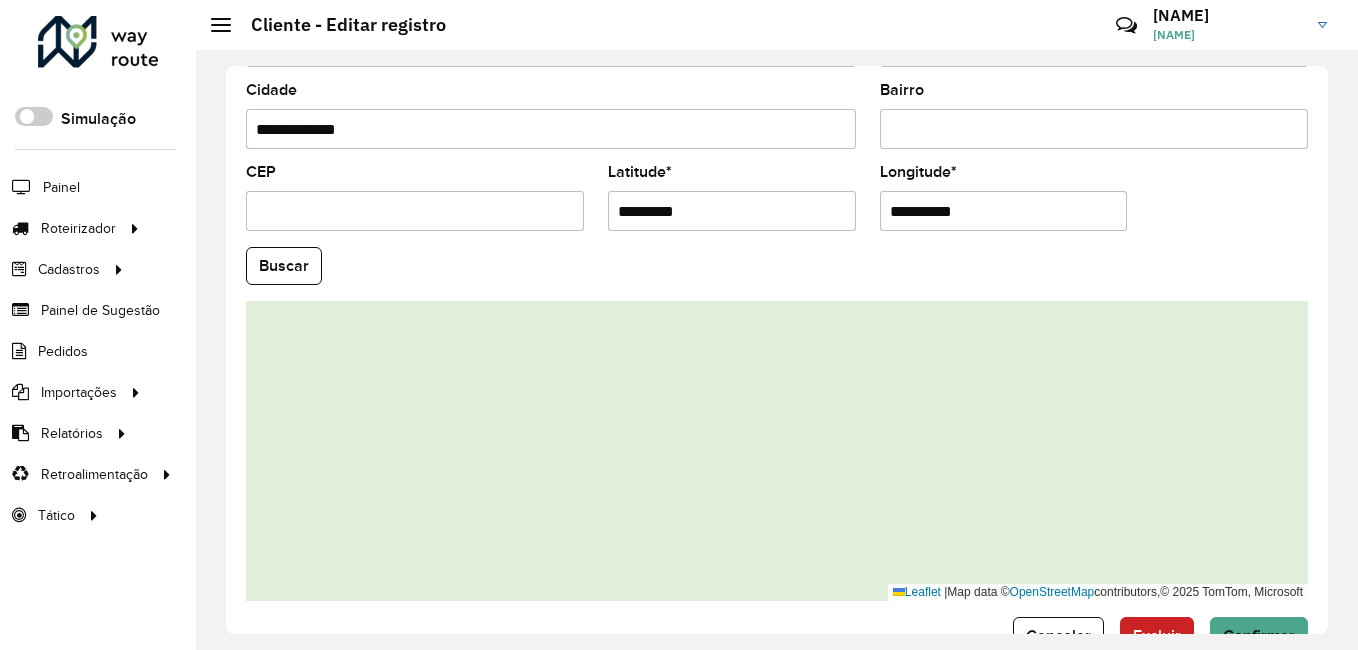 scroll, scrollTop: 838, scrollLeft: 0, axis: vertical 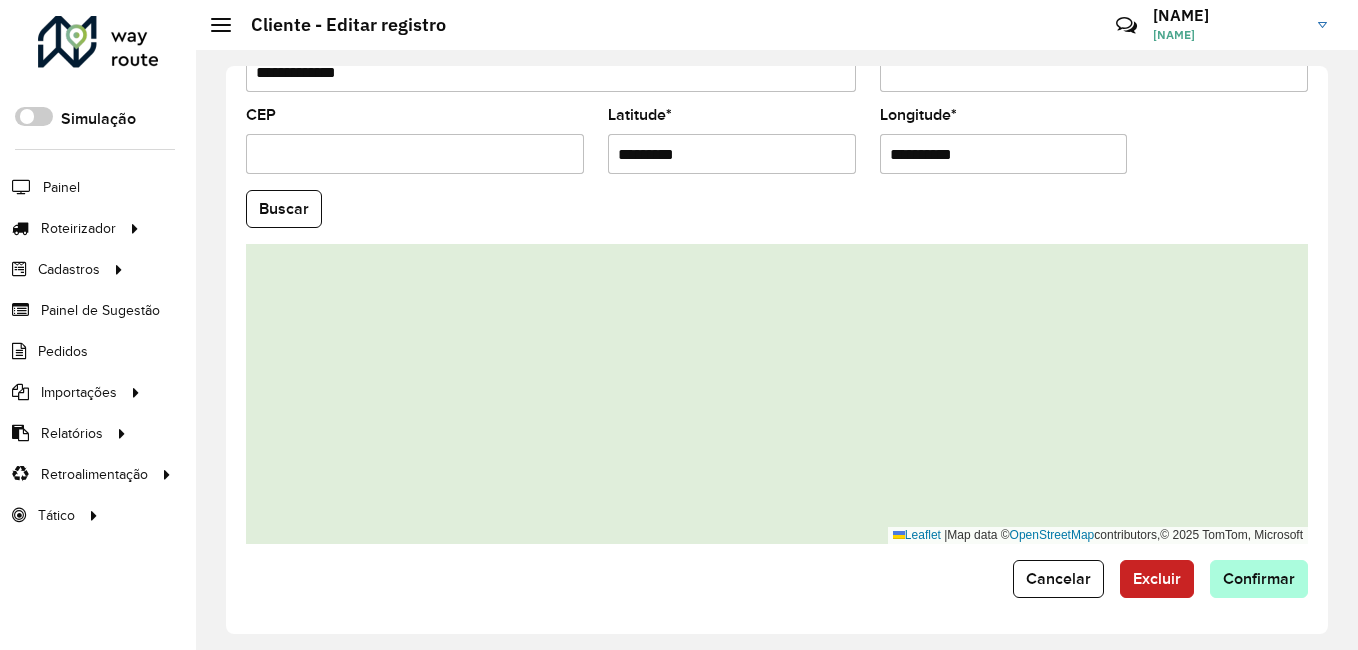 type on "**********" 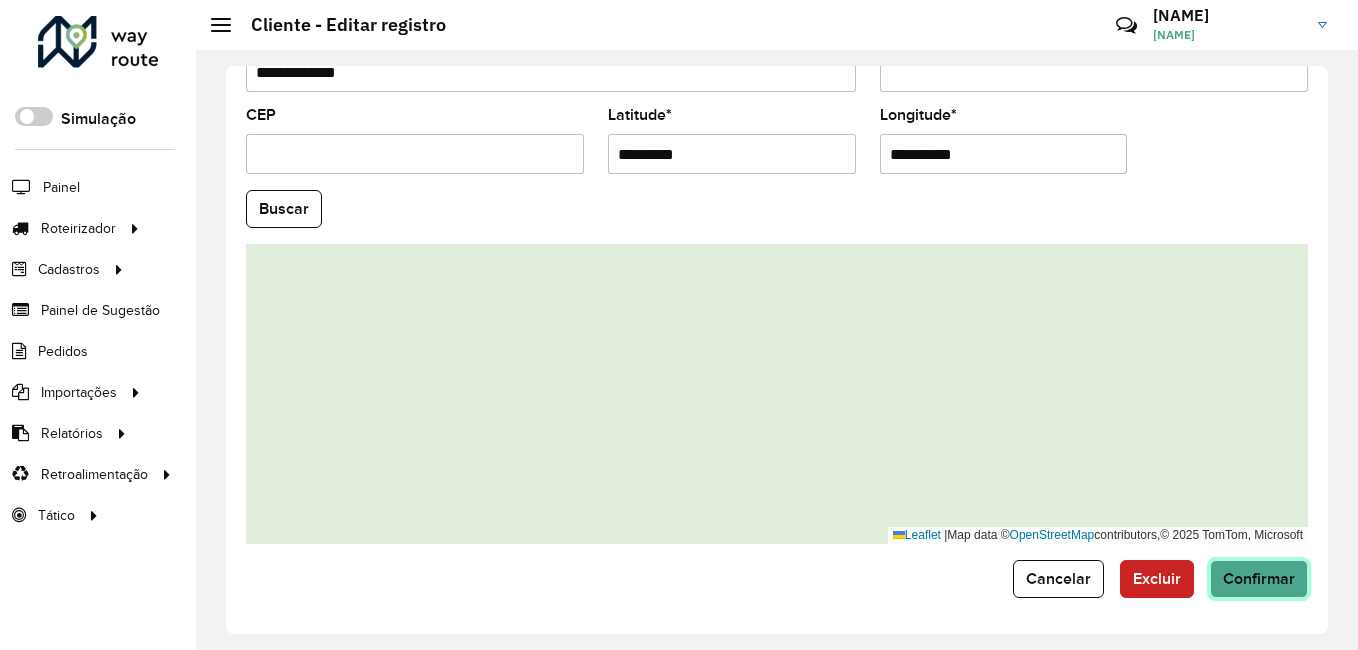 click on "Aguarde...  Pop-up bloqueado!  Seu navegador bloqueou automáticamente a abertura de uma nova janela.   Acesse as configurações e adicione o endereço do sistema a lista de permissão.   Fechar  Roteirizador AmbevTech Simulação Painel Roteirizador Entregas Vendas Cadastros Checkpoint Classificações de venda Cliente Condição de pagamento Consulta de setores Depósito Disponibilidade de veículos Fator tipo de produto Gabarito planner Grupo Rota Fator Tipo Produto Grupo de Depósito Grupo de rotas exclusiva Grupo de setores Jornada Jornada RN Layout integração Modelo Motorista Multi Depósito Painel de sugestão Parada Pedágio Perfil de Vendedor Ponto de apoio Ponto de apoio FAD Prioridade pedido Produto Restrição de Atendimento Planner Rodízio de placa Rota exclusiva FAD Rótulo Setor Setor Planner Tempo de parada de refeição Tipo de cliente Tipo de veículo Tipo de veículo RN Transportadora Usuário Vendedor Veículo Painel de Sugestão Pedidos Importações Classificação e volume de venda" at bounding box center (679, 325) 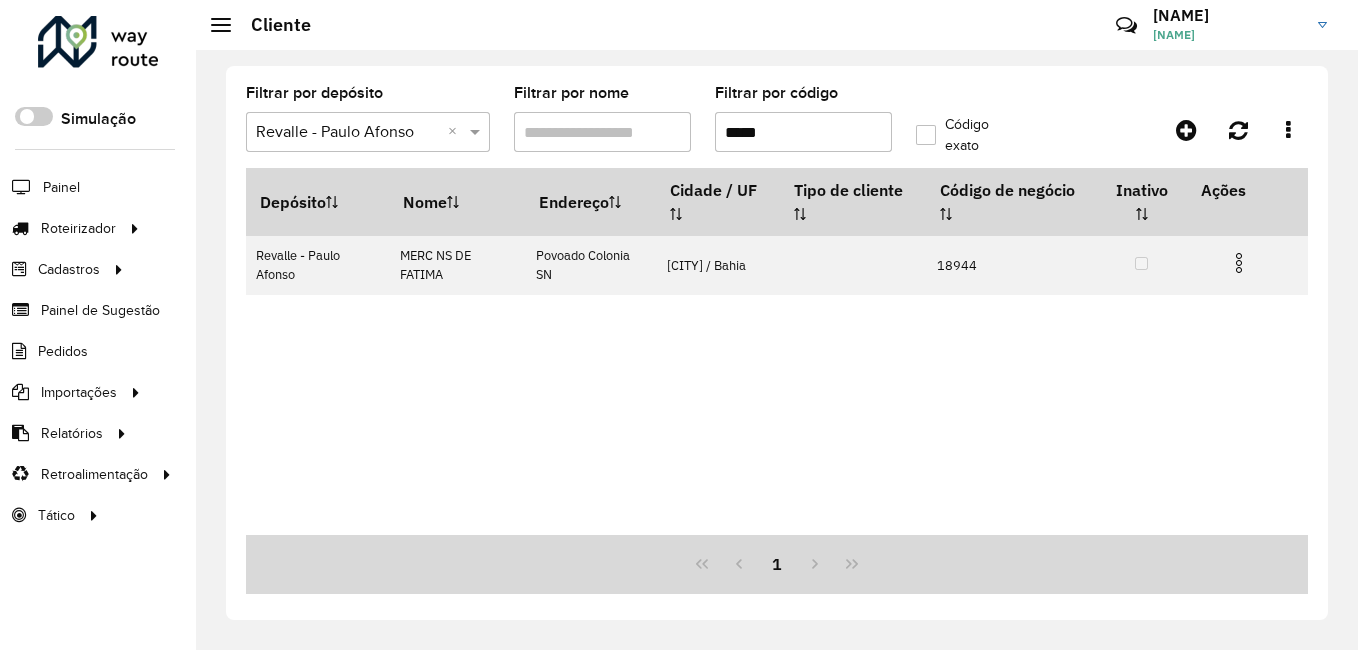 click on "*****" at bounding box center (803, 132) 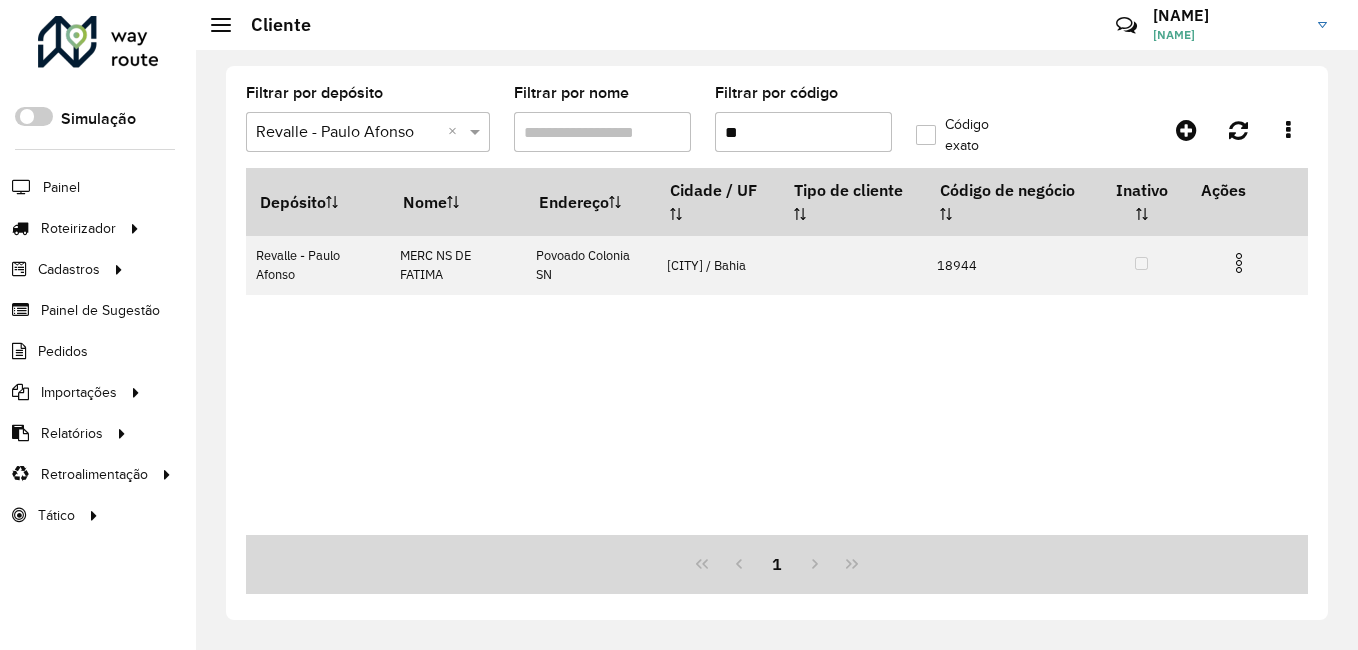 type on "*" 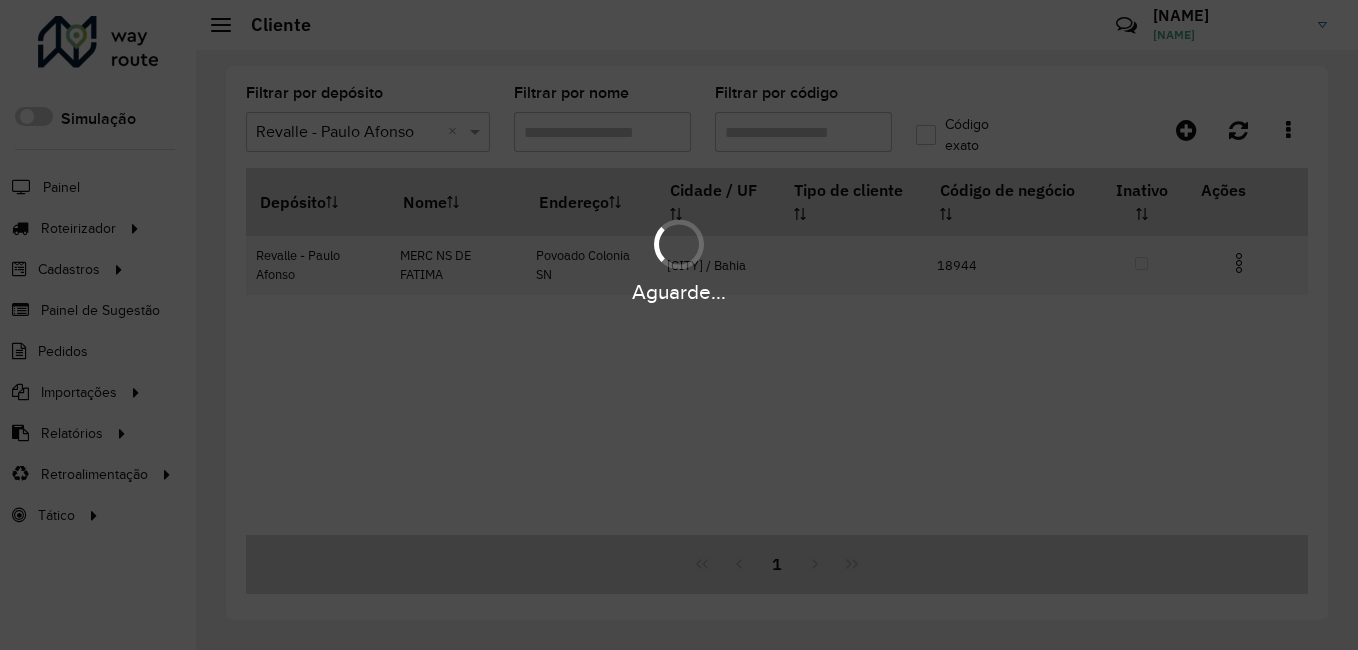 paste on "*****" 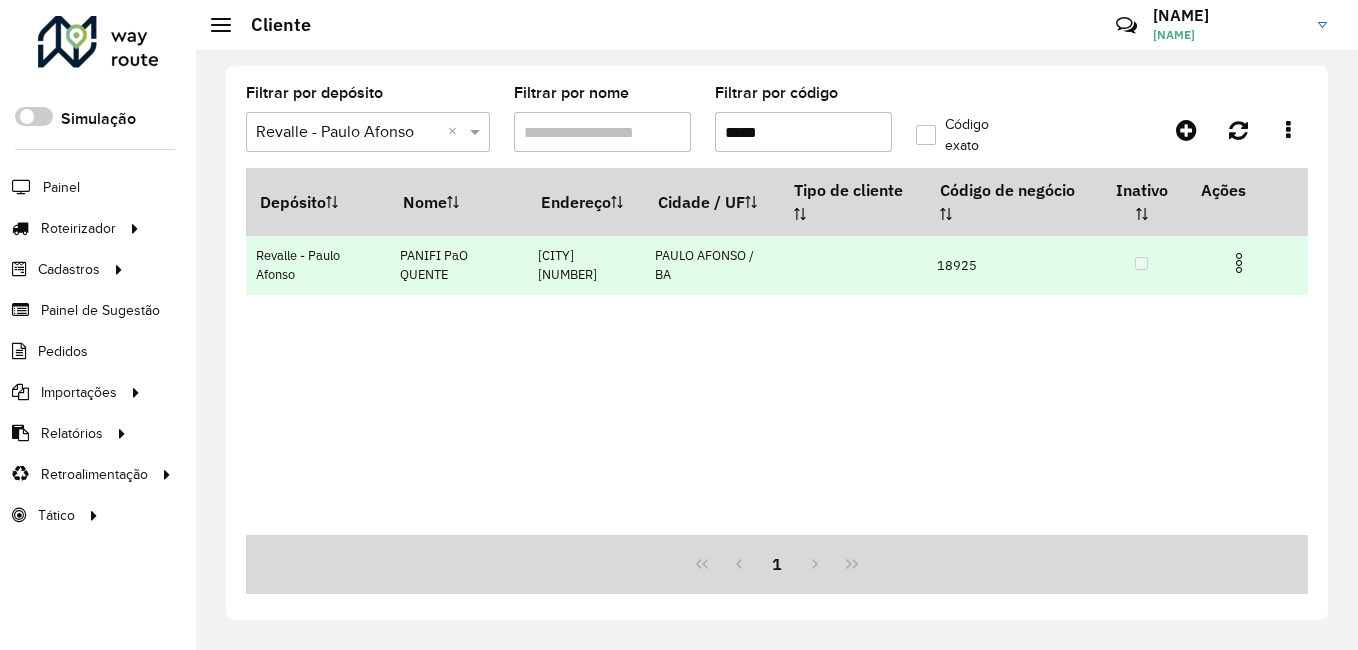 type on "*****" 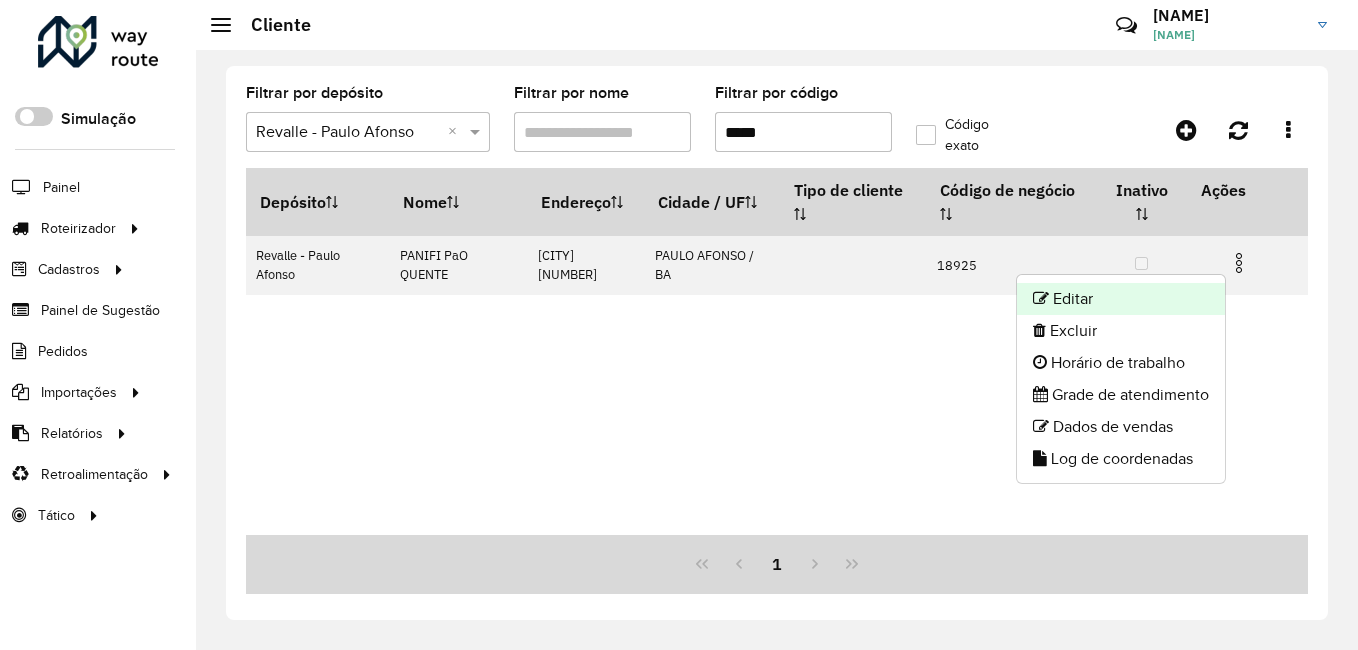 click on "Editar" 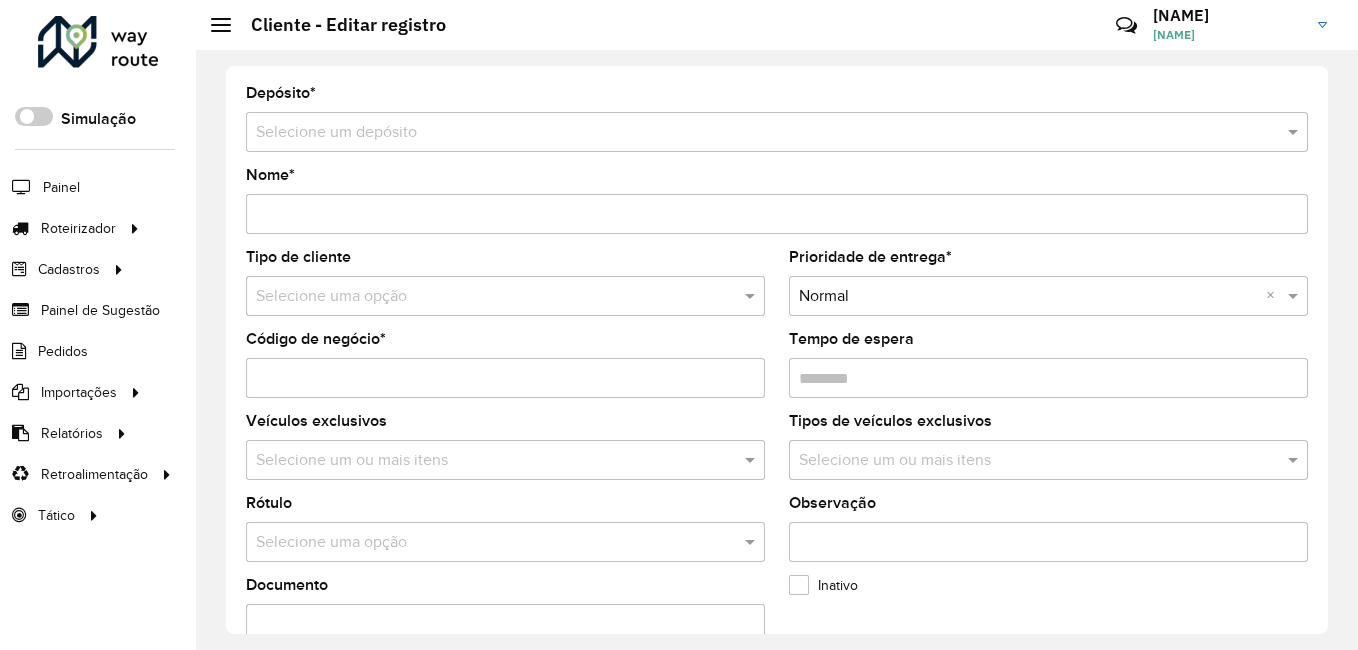 type on "**********" 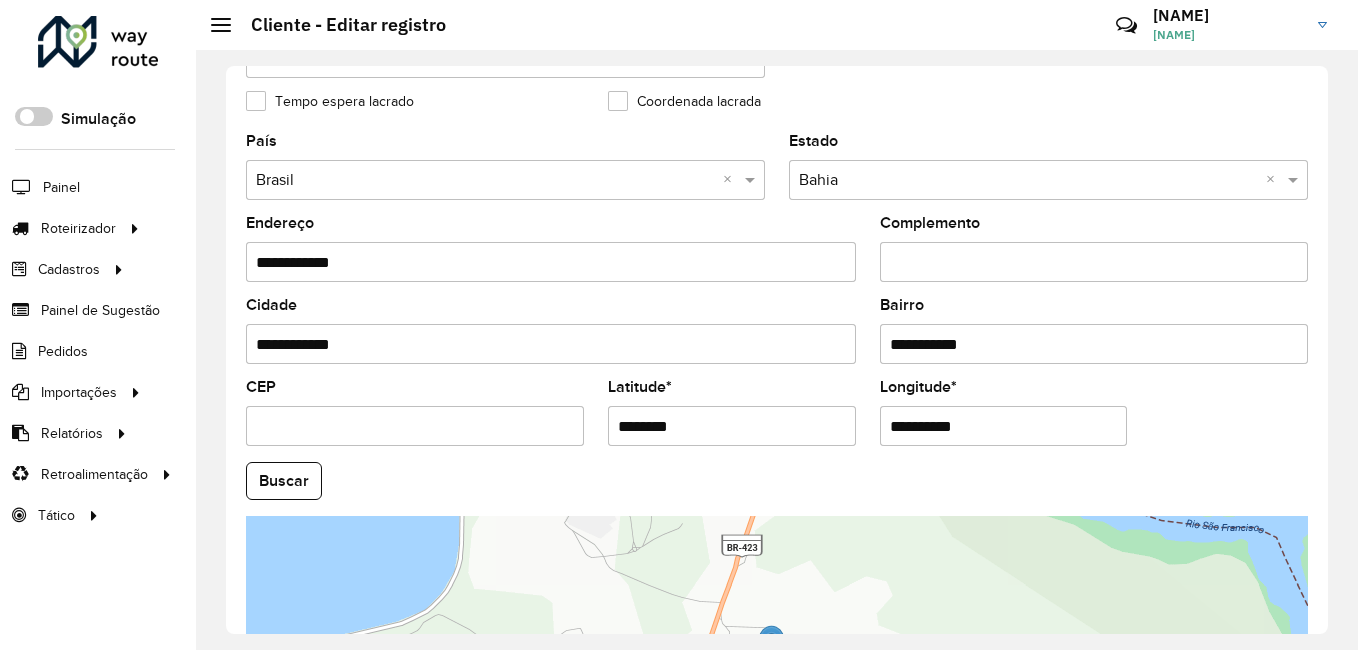 scroll, scrollTop: 631, scrollLeft: 0, axis: vertical 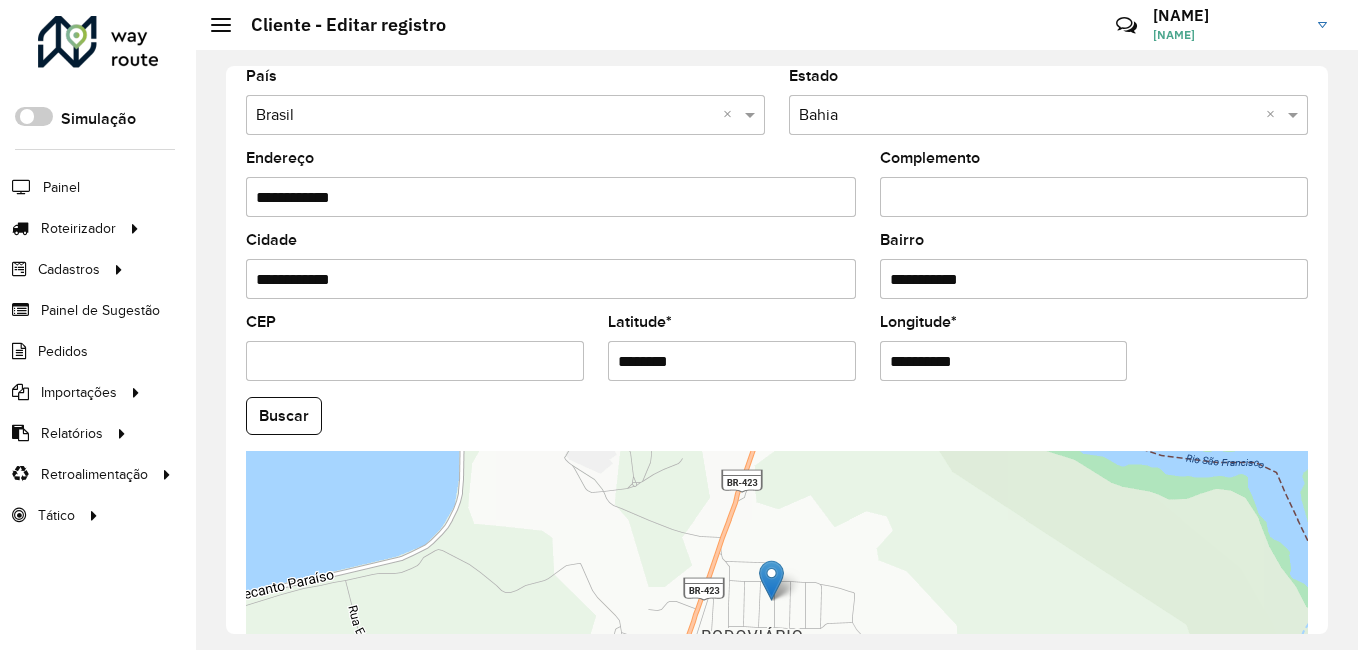 drag, startPoint x: 693, startPoint y: 349, endPoint x: 600, endPoint y: 352, distance: 93.04838 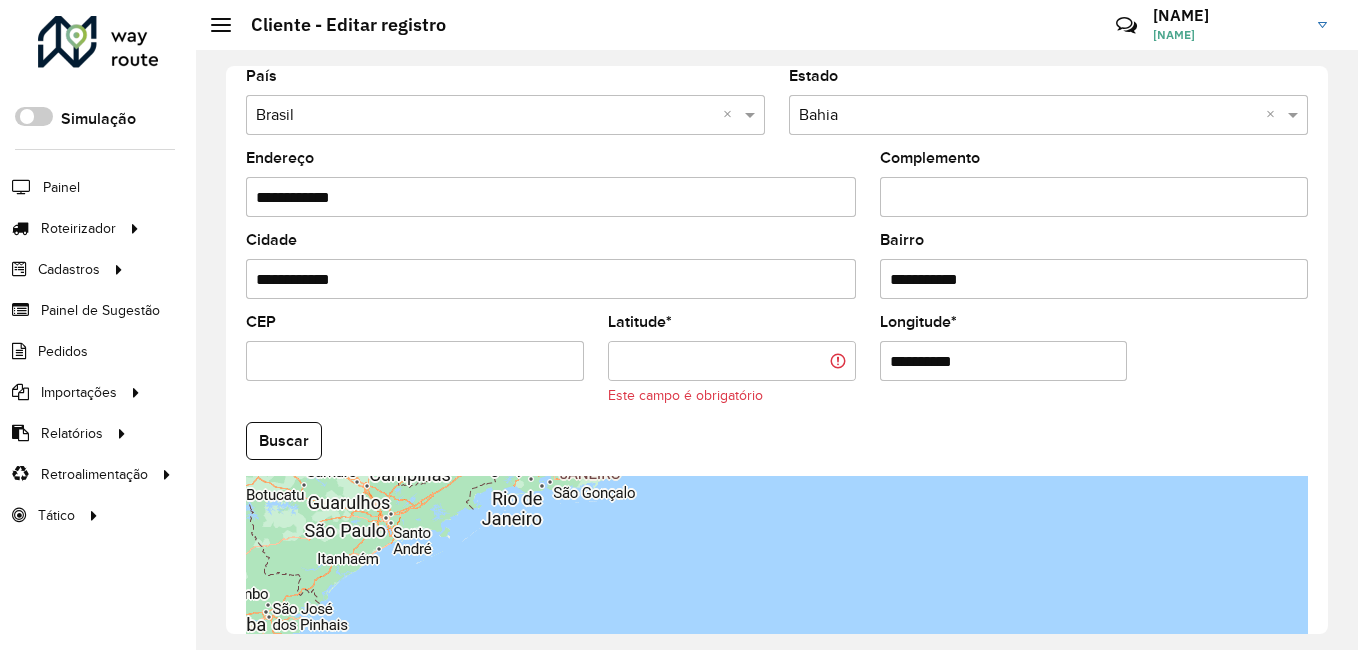 paste on "*********" 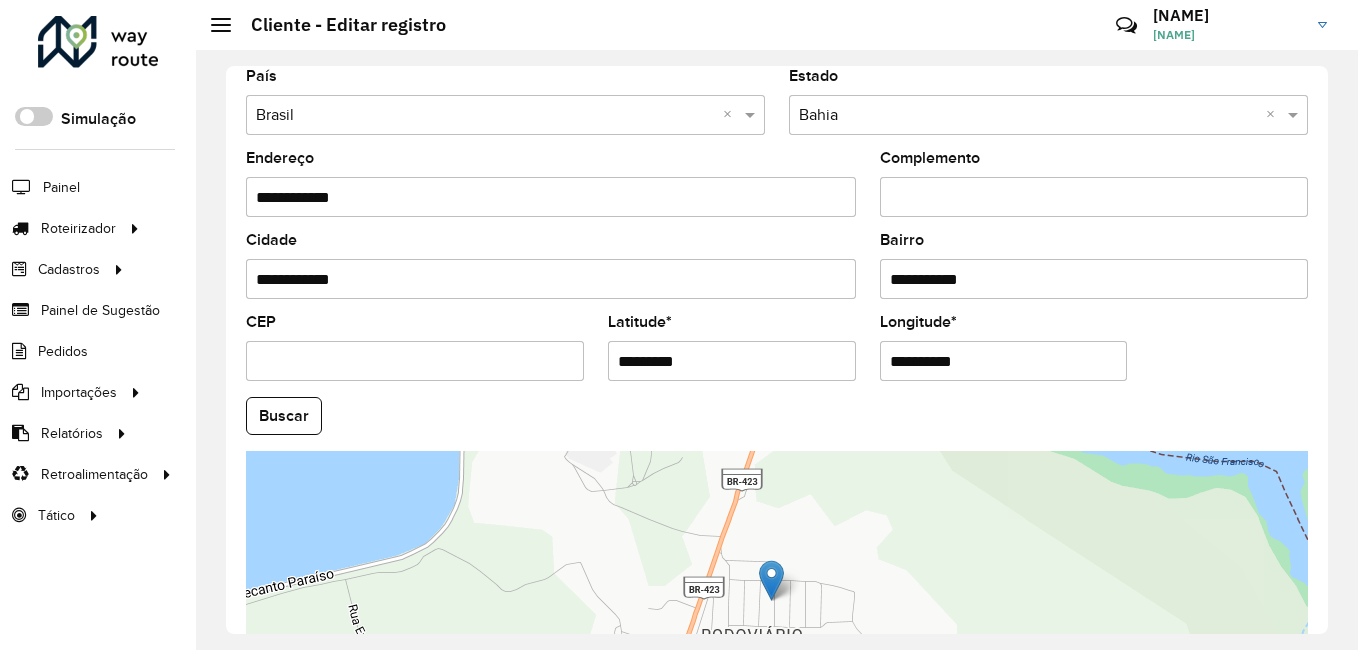 paste on "**********" 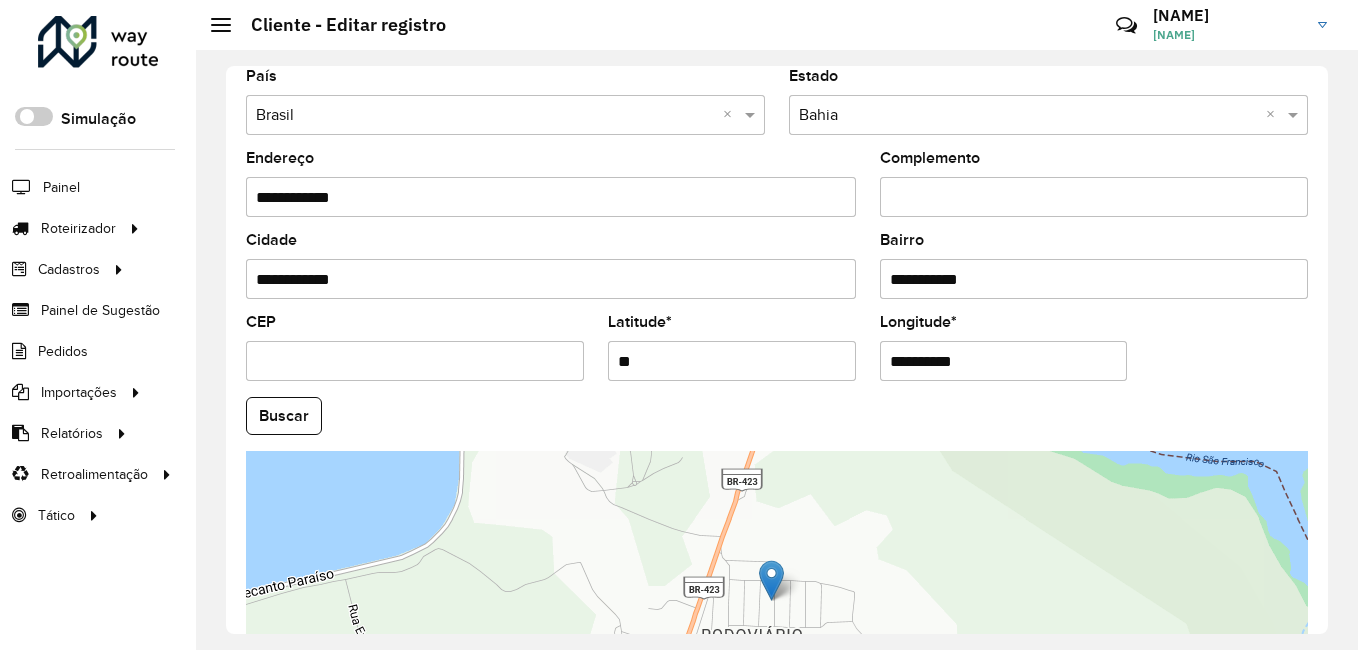 type on "*" 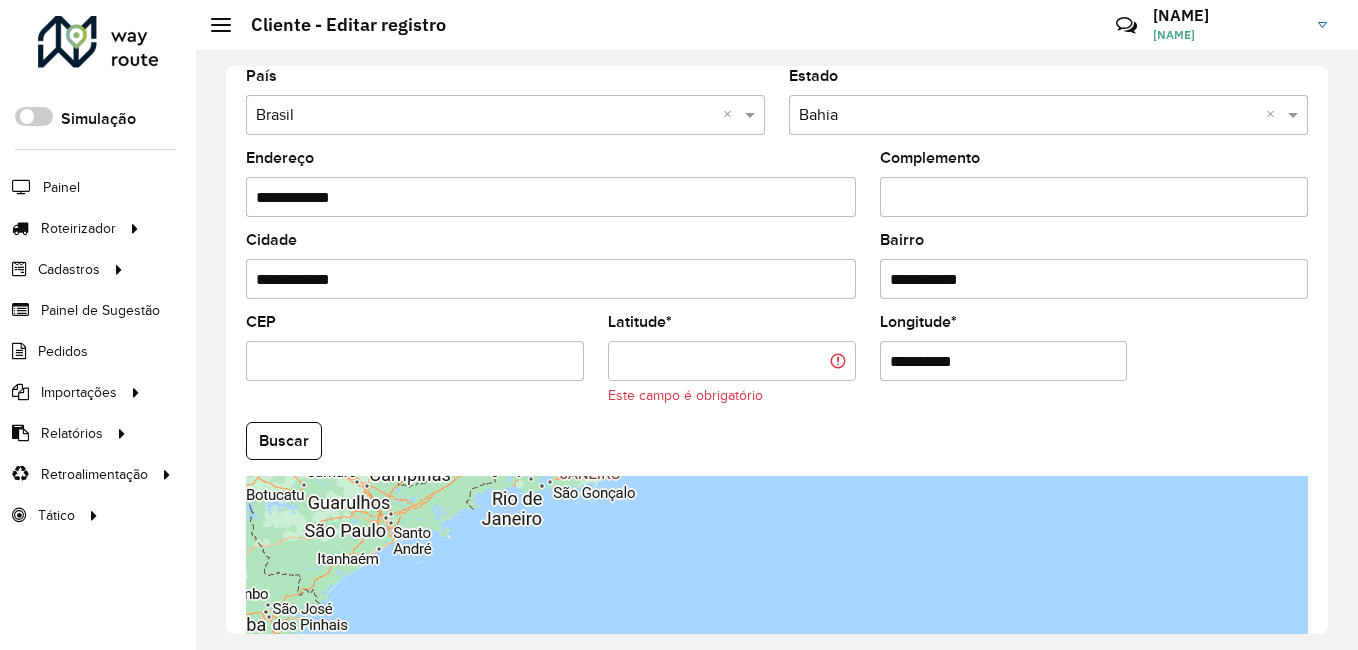 paste on "*********" 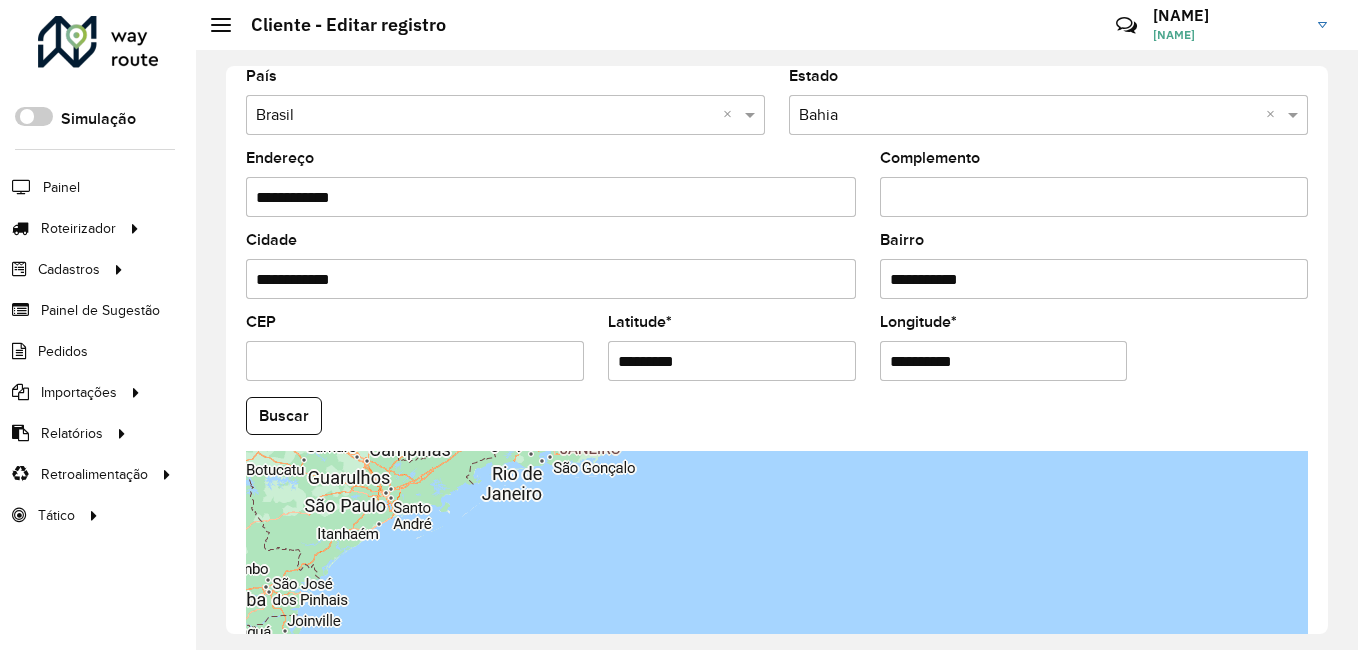 type on "*********" 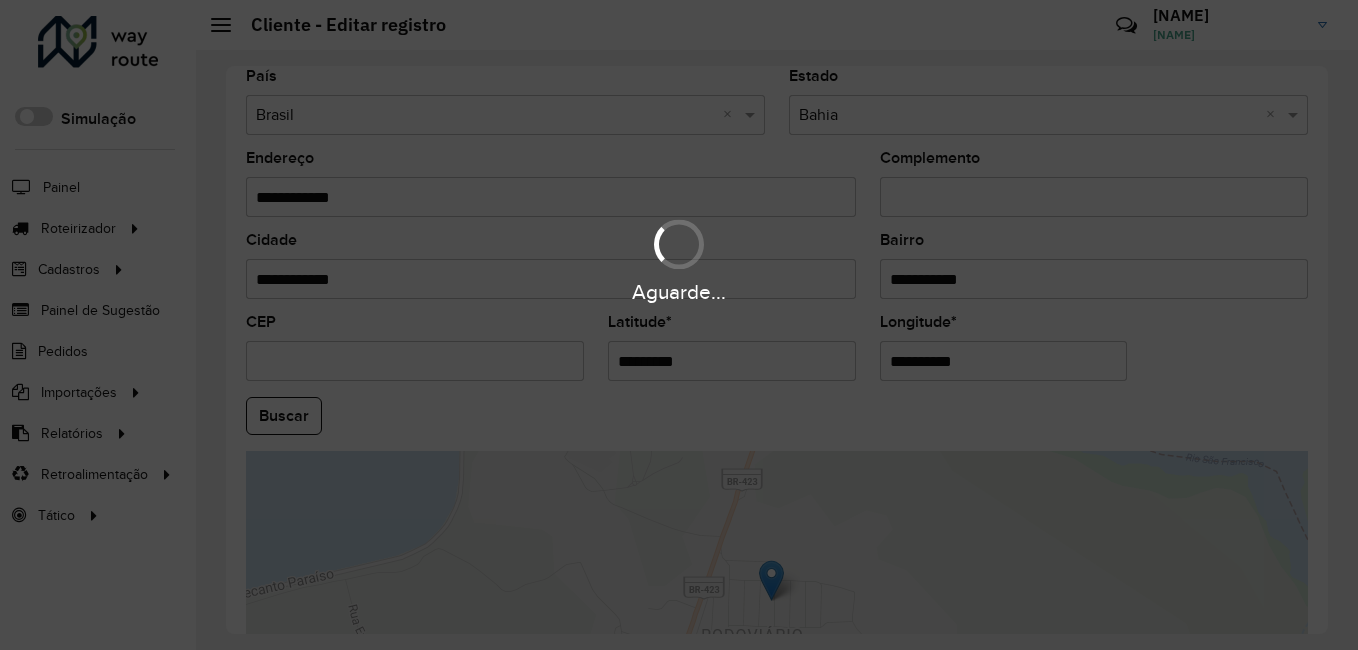 click on "Aguarde...  Pop-up bloqueado!  Seu navegador bloqueou automáticamente a abertura de uma nova janela.   Acesse as configurações e adicione o endereço do sistema a lista de permissão.   Fechar  Roteirizador AmbevTech Simulação Painel Roteirizador Entregas Vendas Cadastros Checkpoint Classificações de venda Cliente Condição de pagamento Consulta de setores Depósito Disponibilidade de veículos Fator tipo de produto Gabarito planner Grupo Rota Fator Tipo Produto Grupo de Depósito Grupo de rotas exclusiva Grupo de setores Jornada Jornada RN Layout integração Modelo Motorista Multi Depósito Painel de sugestão Parada Pedágio Perfil de Vendedor Ponto de apoio Ponto de apoio FAD Prioridade pedido Produto Restrição de Atendimento Planner Rodízio de placa Rota exclusiva FAD Rótulo Setor Setor Planner Tempo de parada de refeição Tipo de cliente Tipo de veículo Tipo de veículo RN Transportadora Usuário Vendedor Veículo Painel de Sugestão Pedidos Importações Classificação e volume de venda" at bounding box center (679, 325) 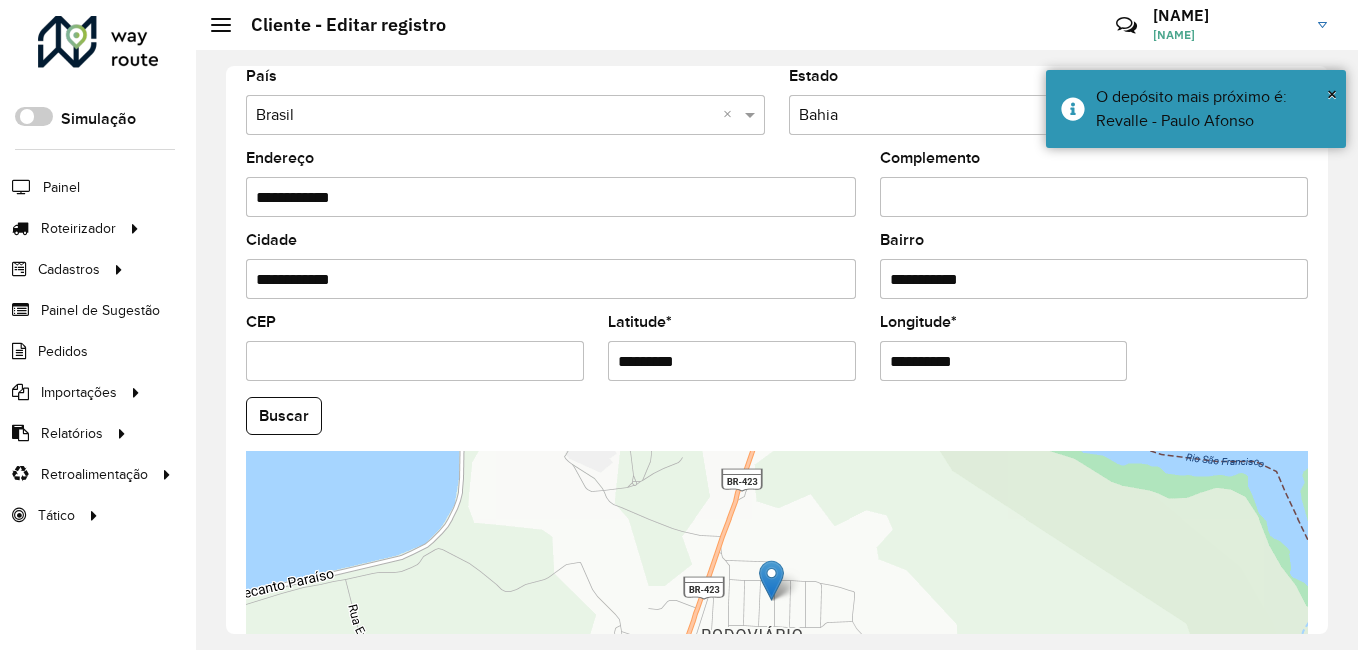 click on "**********" at bounding box center [1004, 361] 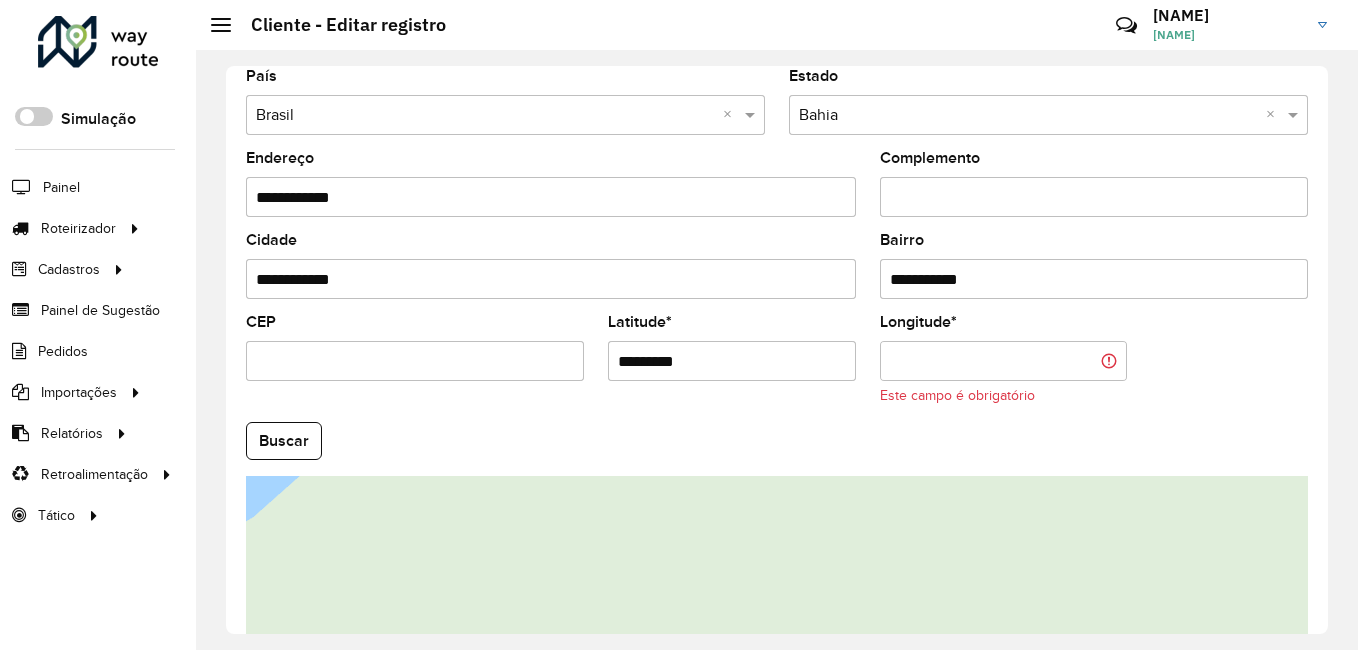 paste on "**********" 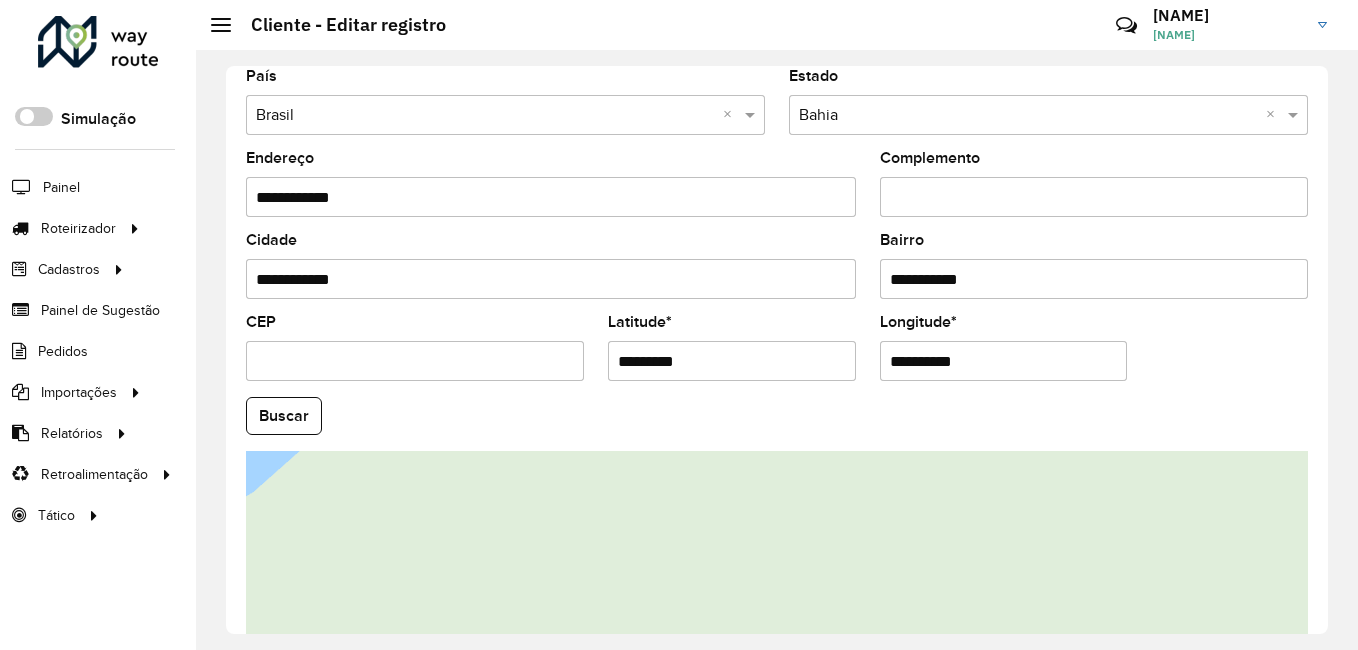 type on "**********" 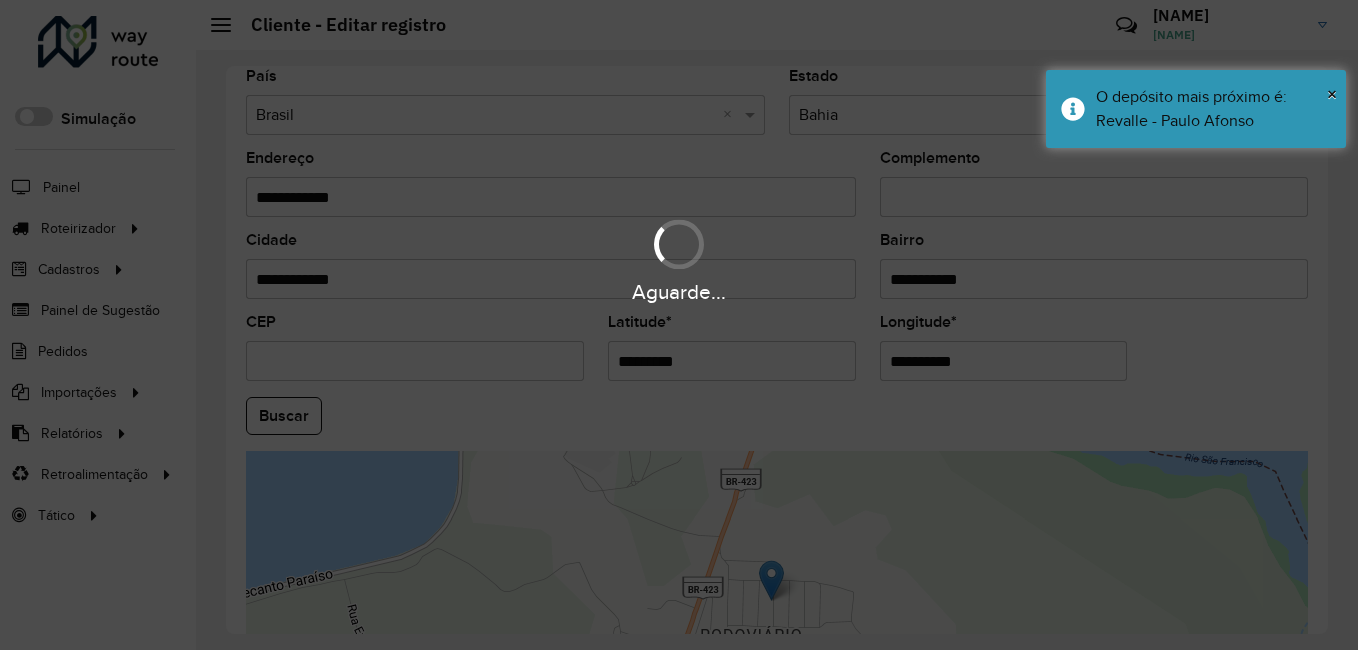 drag, startPoint x: 1321, startPoint y: 527, endPoint x: 1321, endPoint y: 551, distance: 24 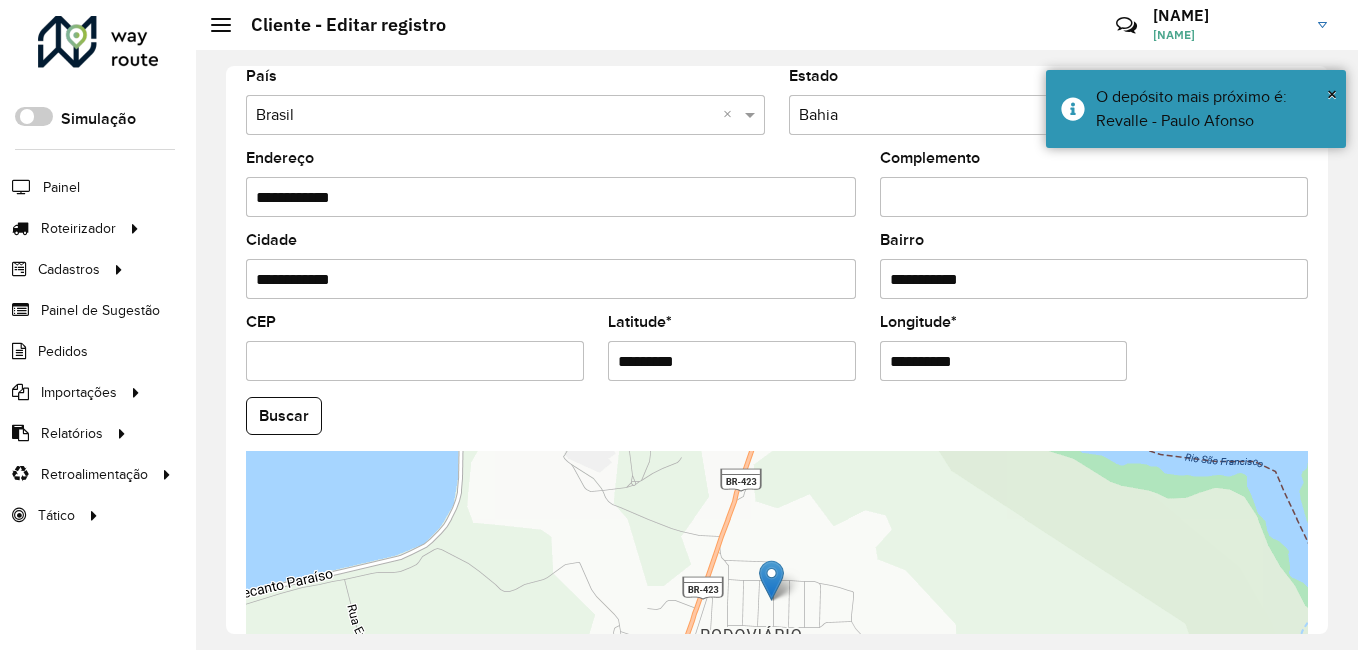drag, startPoint x: 1328, startPoint y: 527, endPoint x: 1328, endPoint y: 586, distance: 59 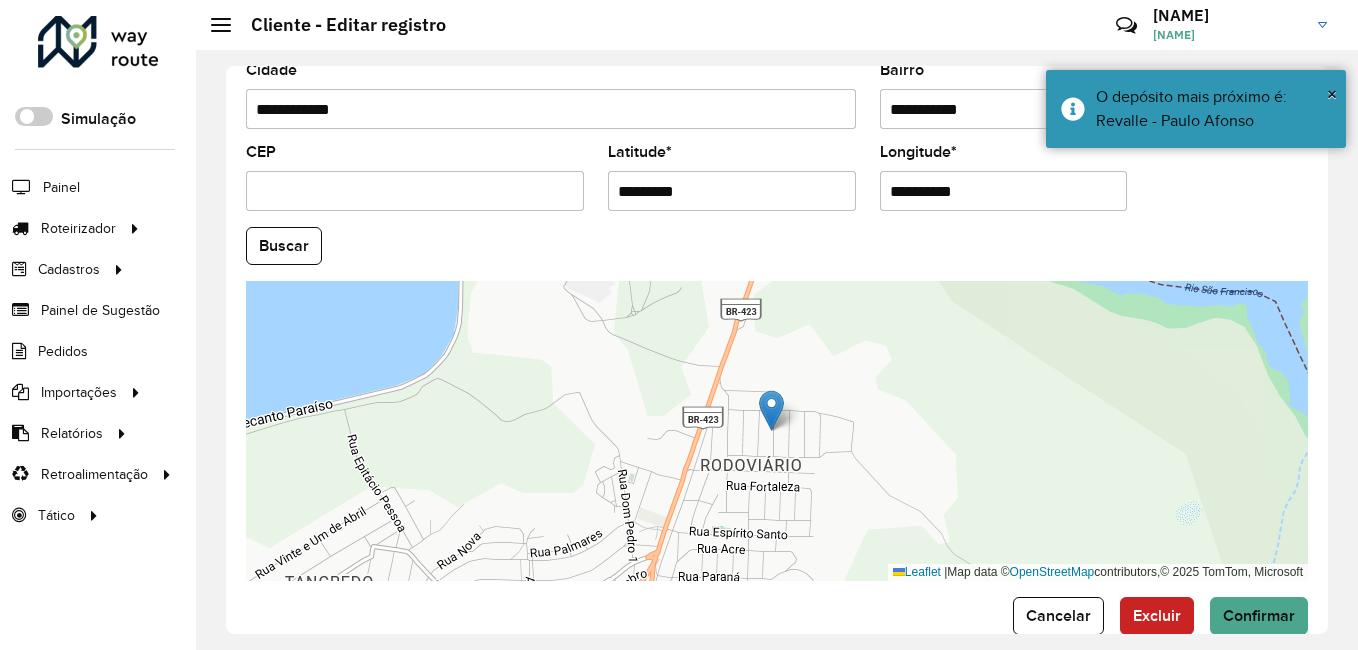 scroll, scrollTop: 838, scrollLeft: 0, axis: vertical 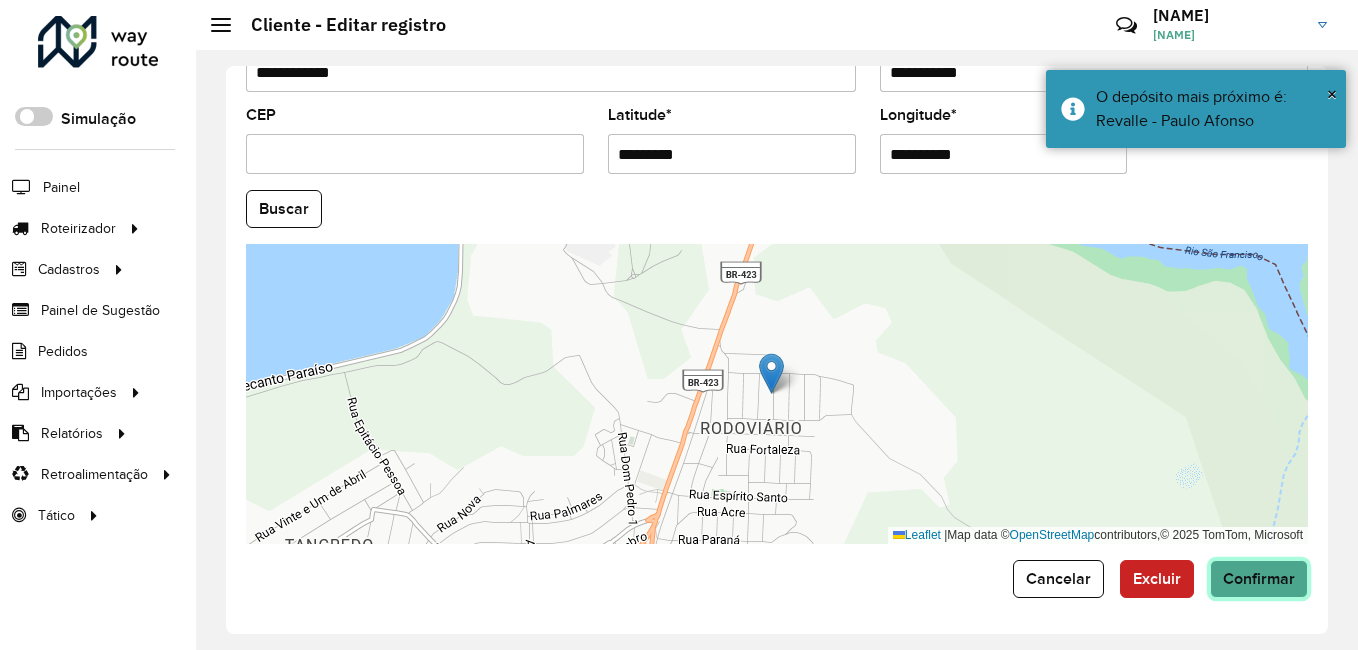 click on "Confirmar" 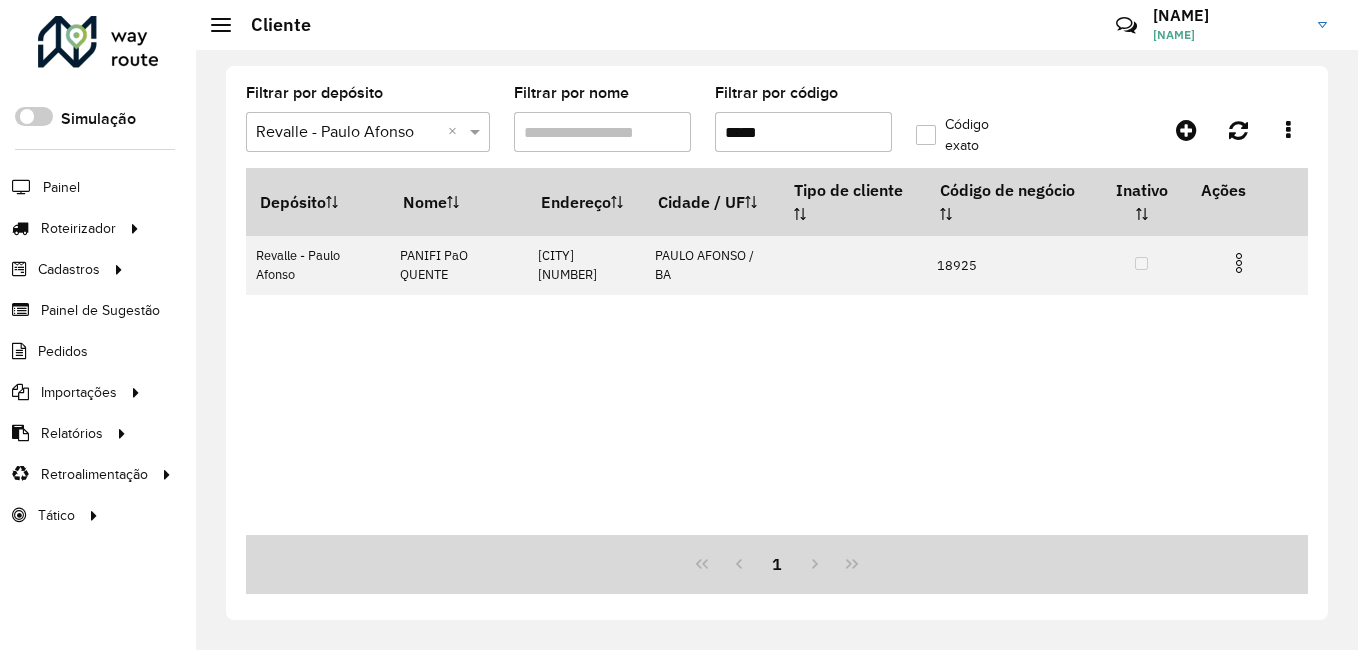click on "*****" at bounding box center (803, 132) 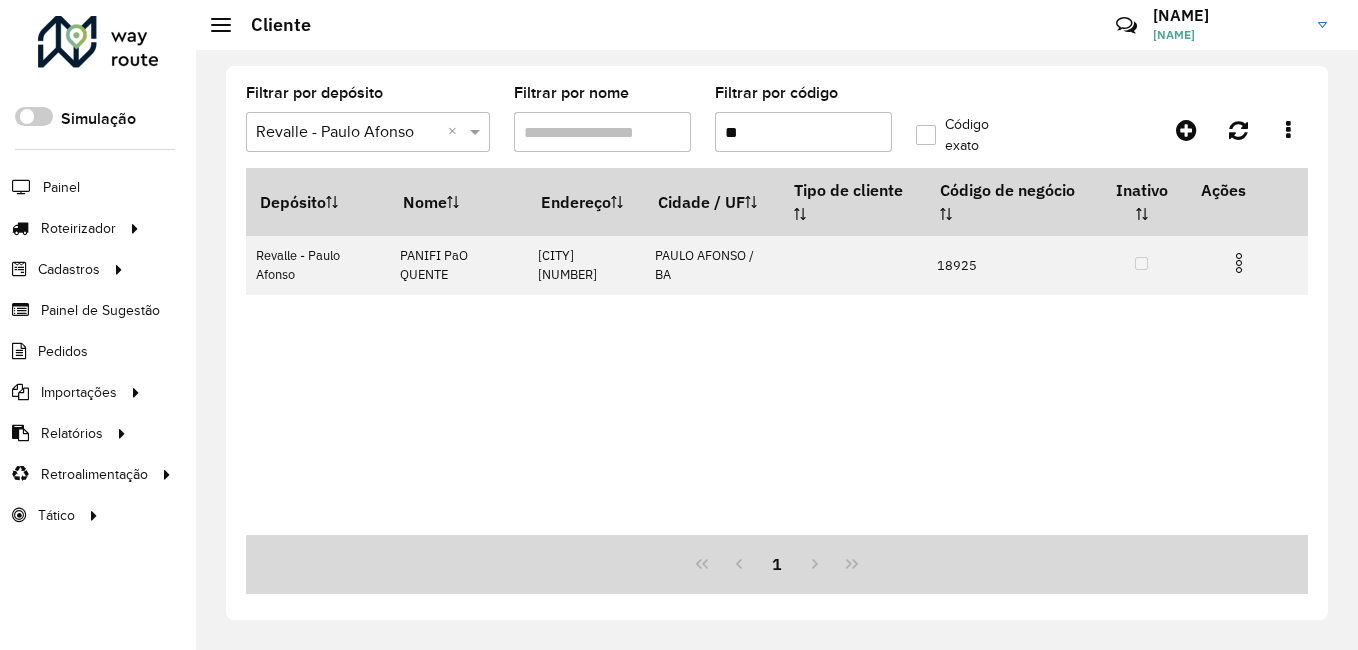 type on "*" 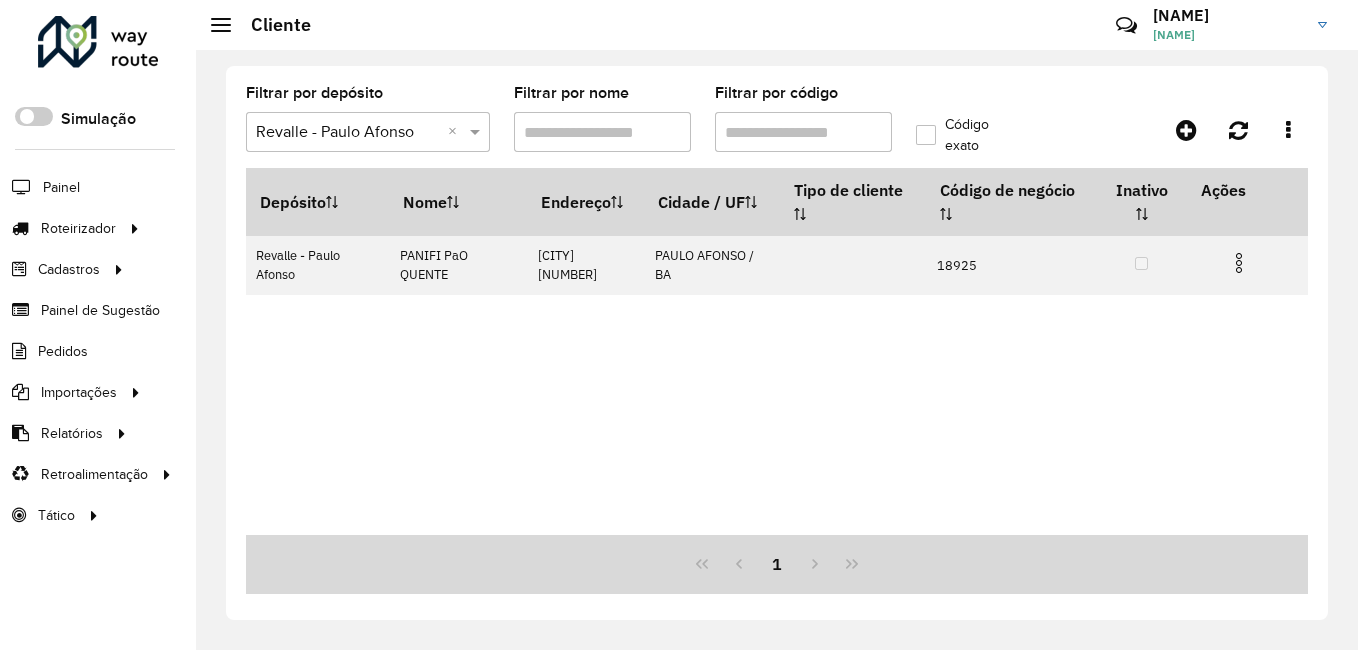 paste on "*****" 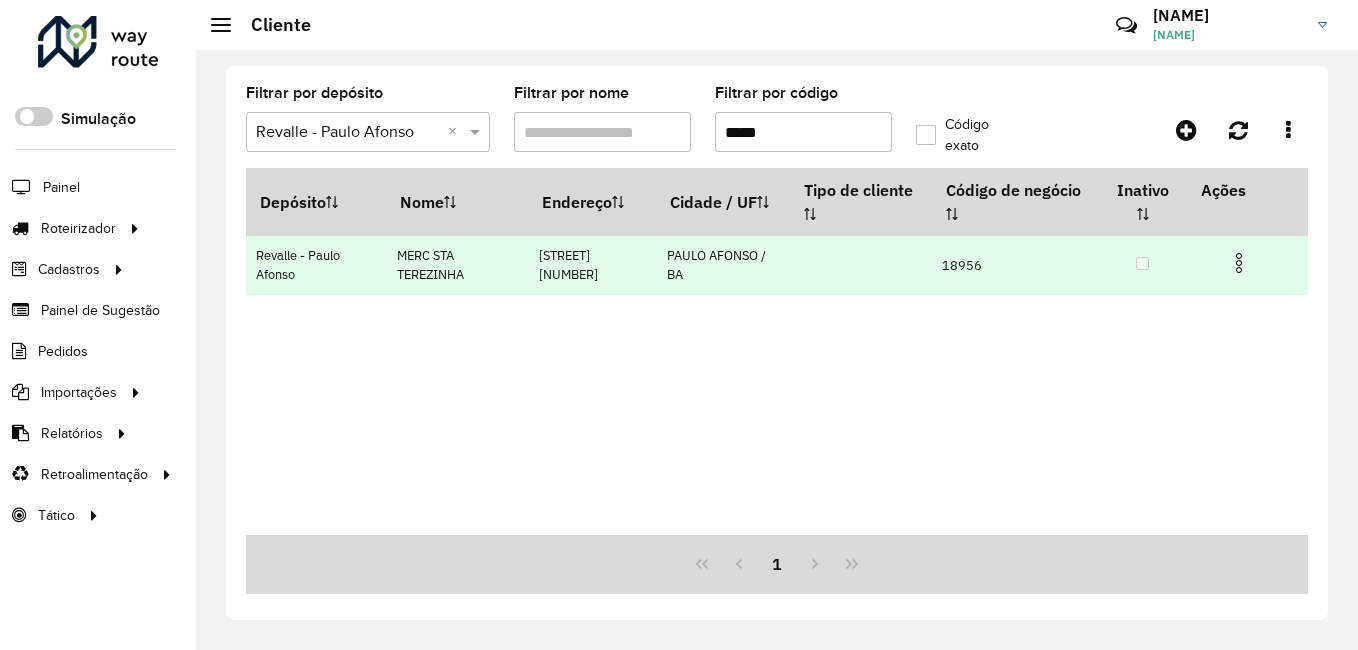 type on "*****" 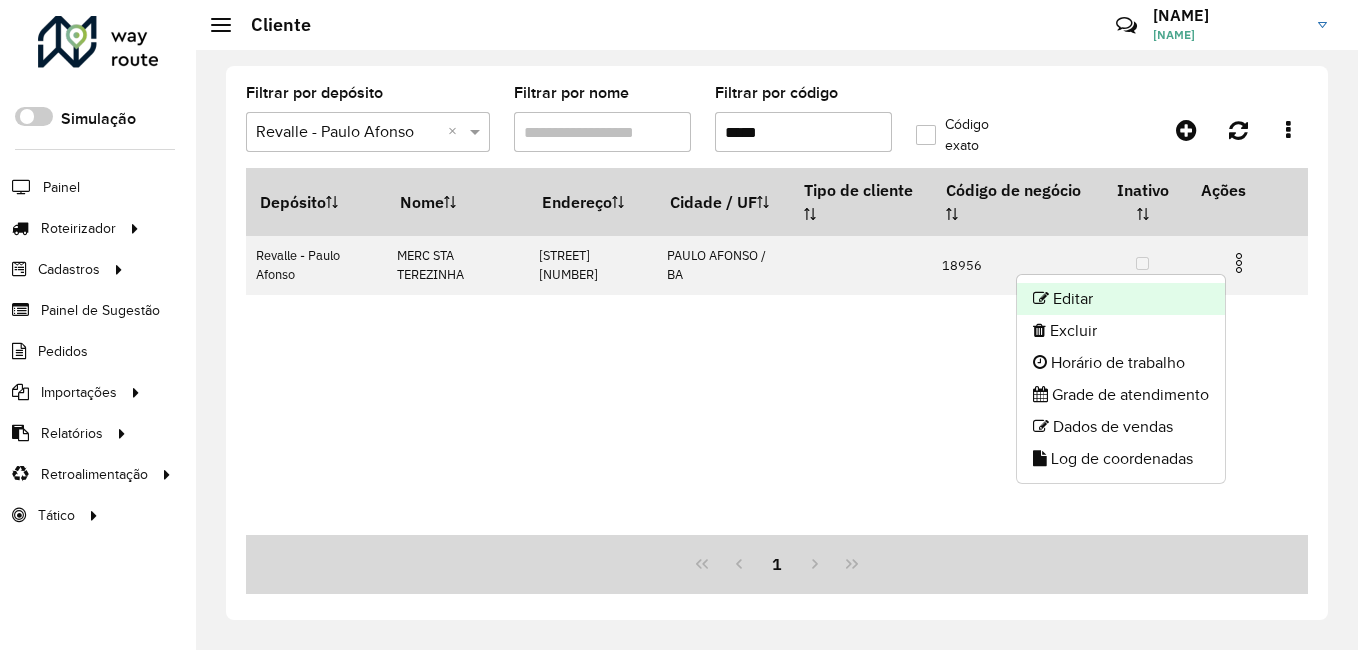 click on "Editar" 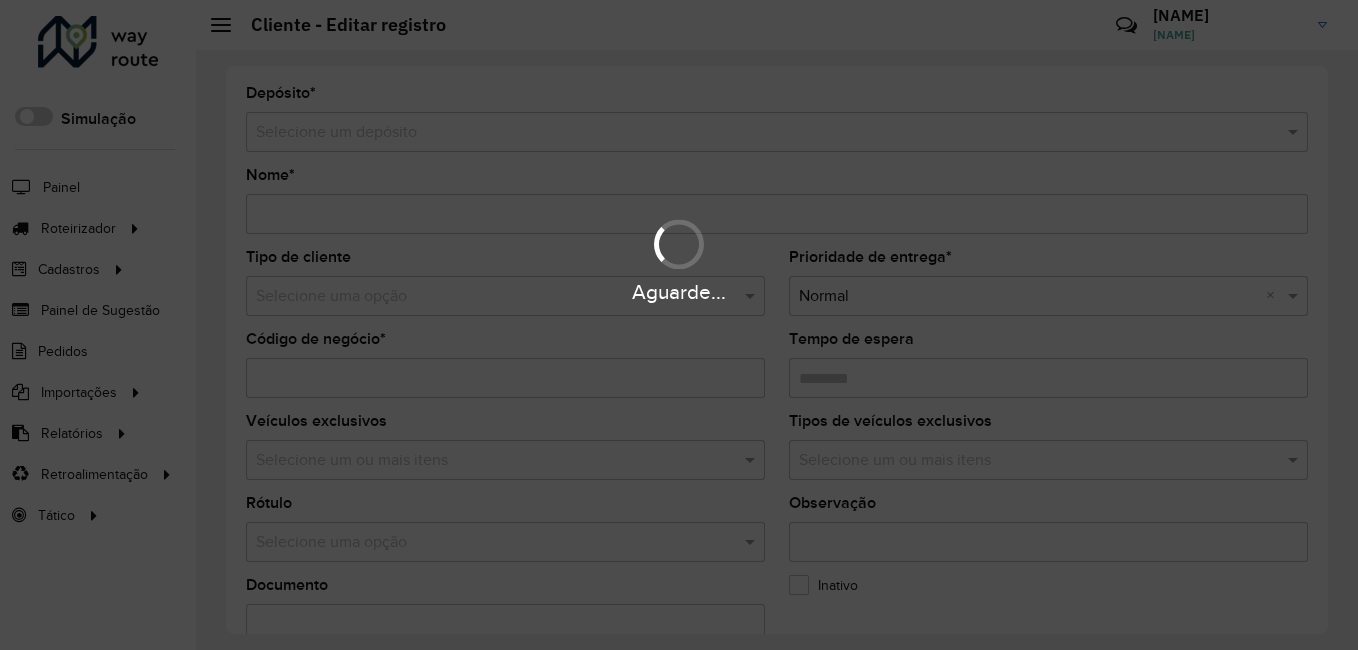 type on "**********" 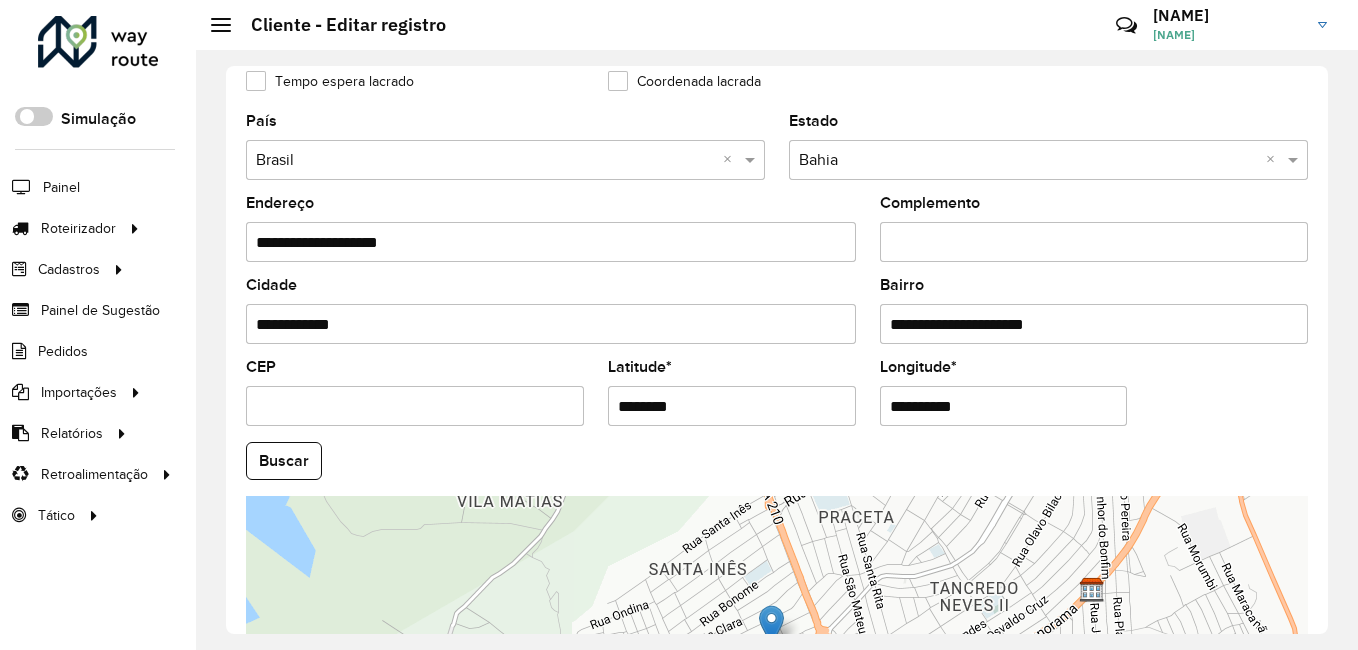 scroll, scrollTop: 610, scrollLeft: 0, axis: vertical 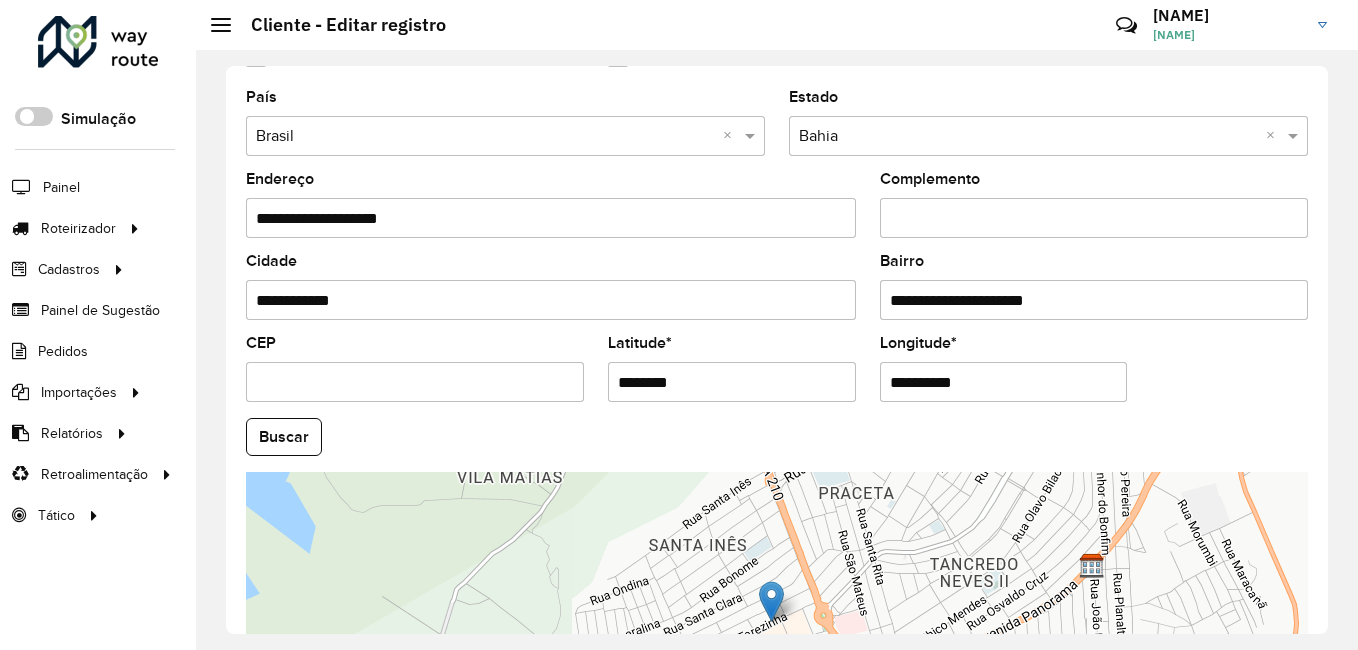 drag, startPoint x: 687, startPoint y: 373, endPoint x: 606, endPoint y: 363, distance: 81.61495 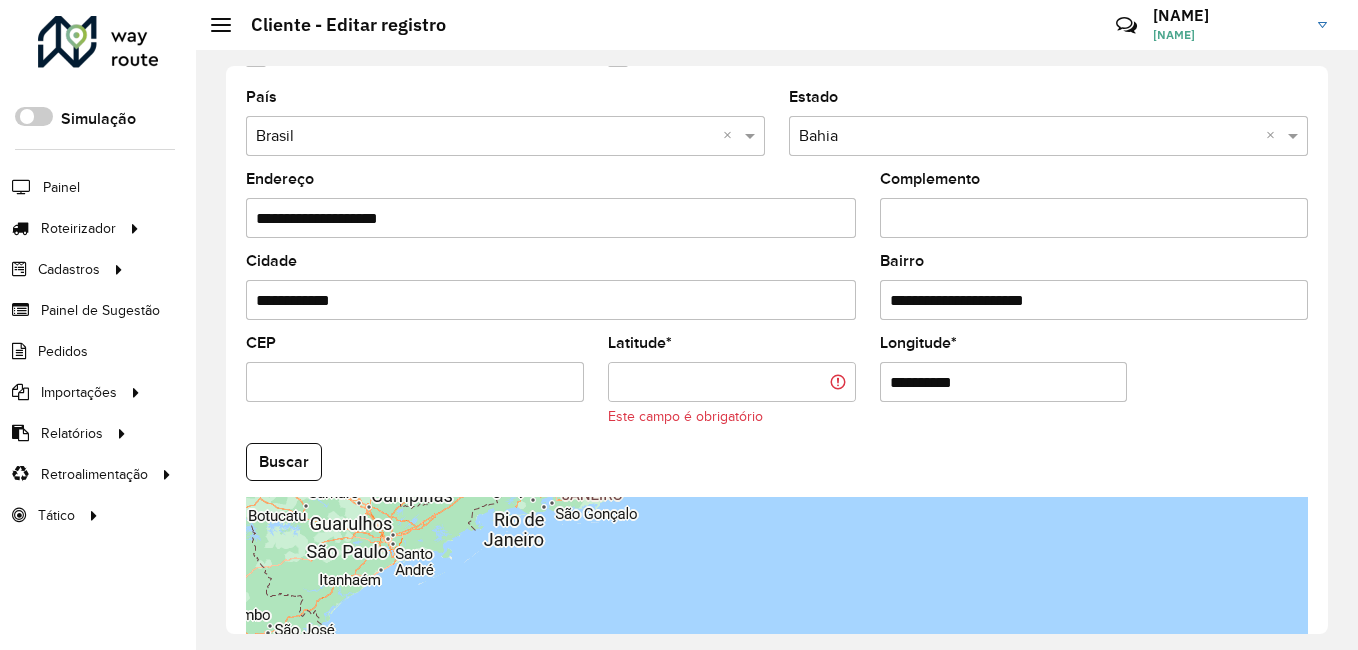 paste on "*********" 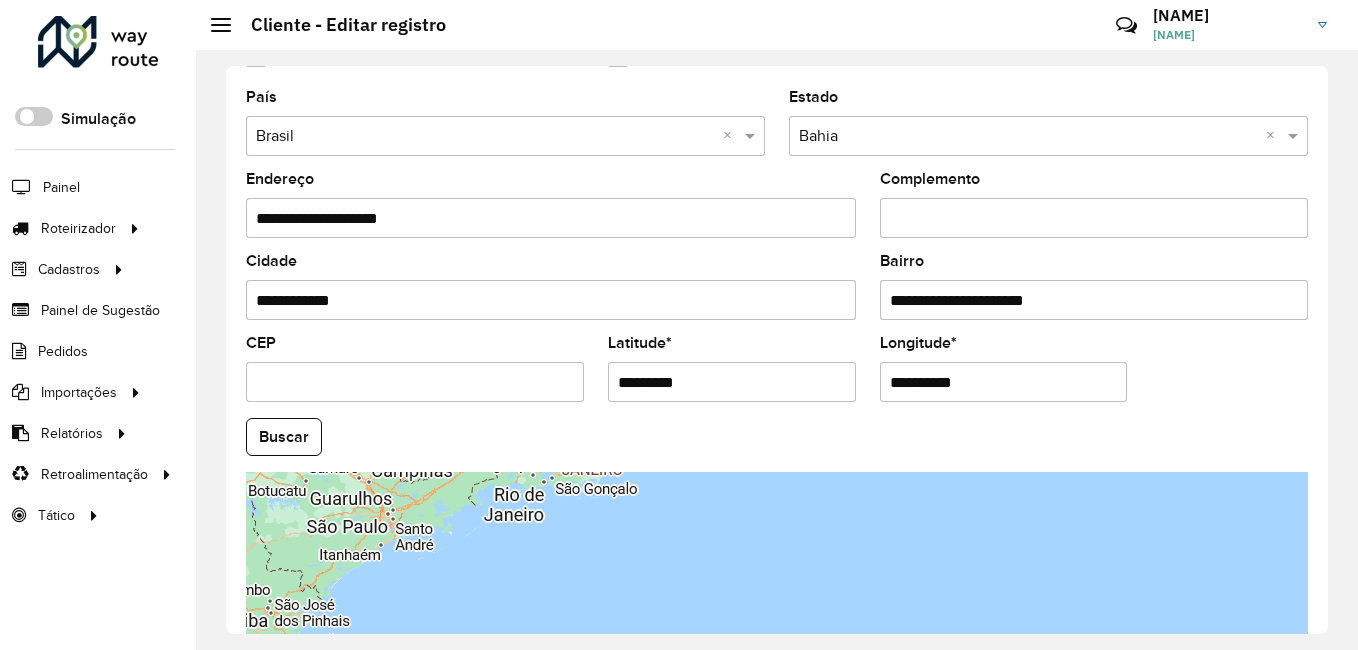 type on "*********" 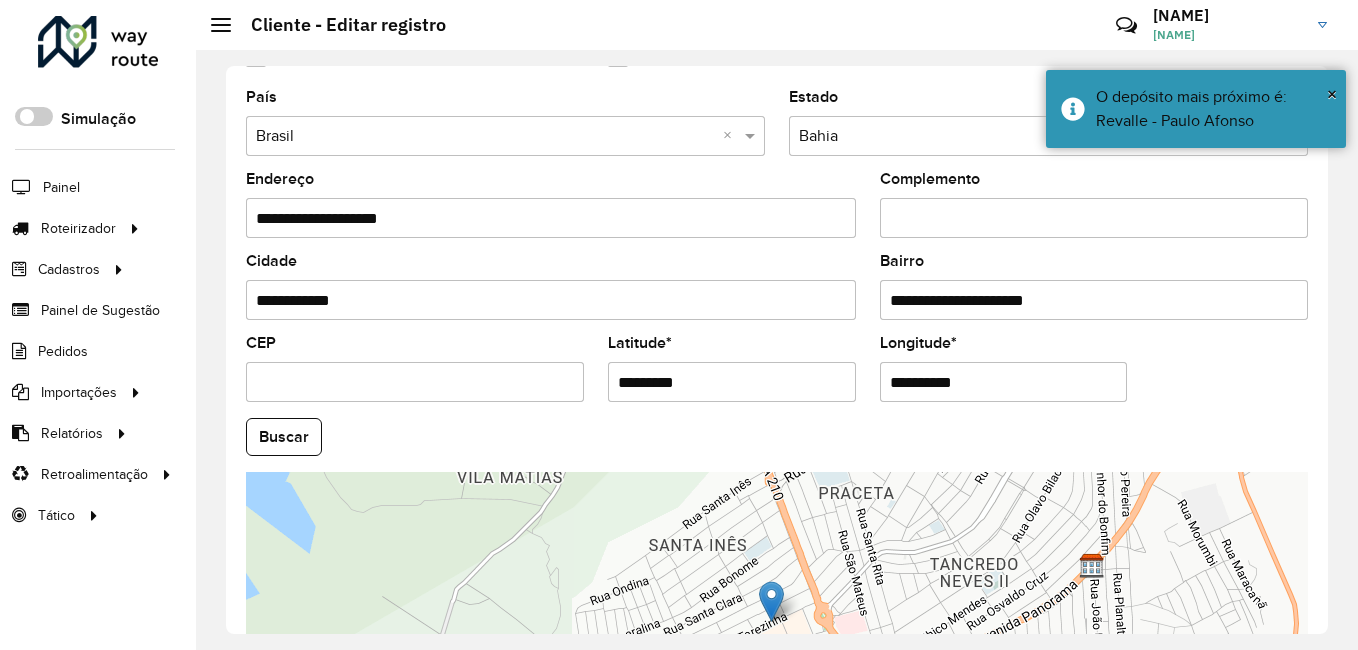 drag, startPoint x: 980, startPoint y: 382, endPoint x: 882, endPoint y: 389, distance: 98.24968 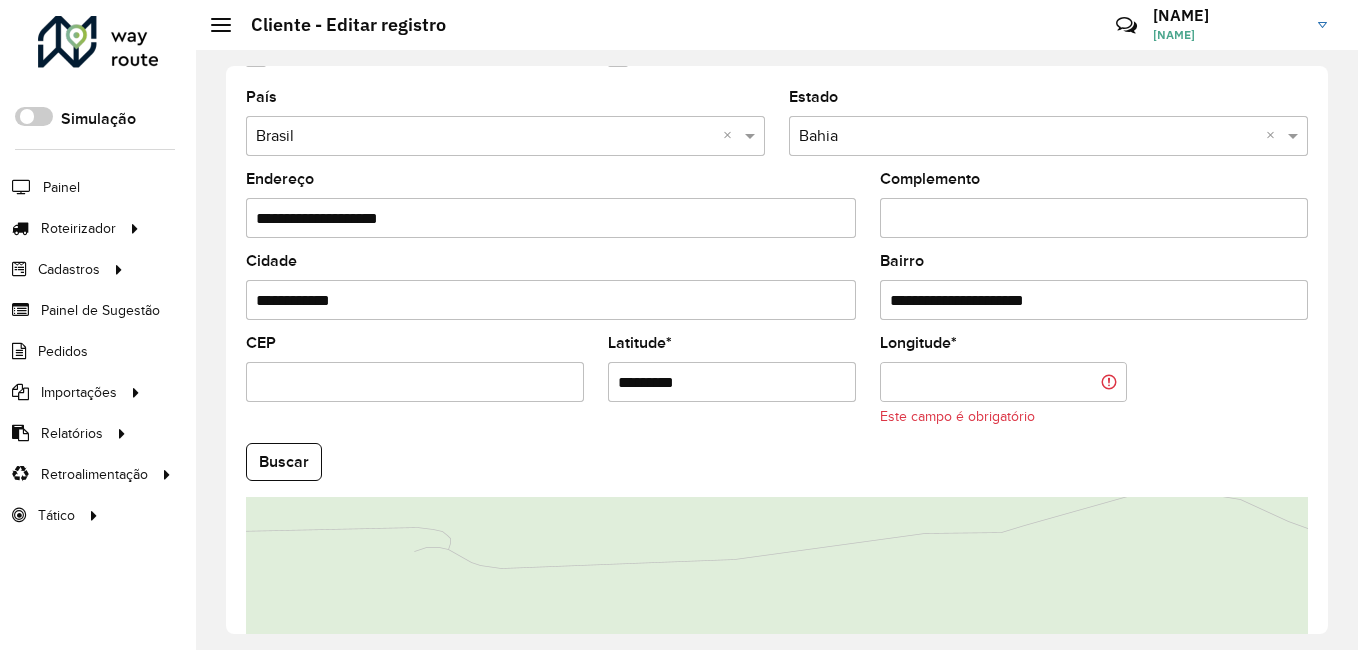 paste on "**********" 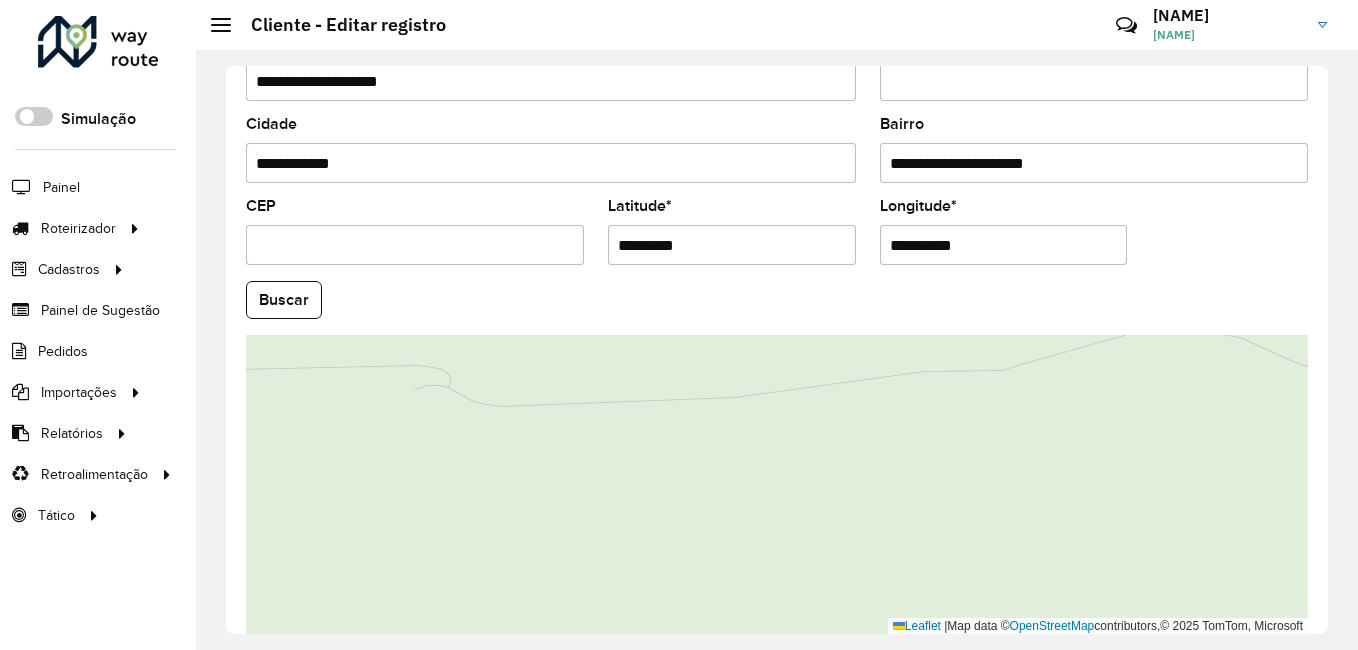 scroll, scrollTop: 838, scrollLeft: 0, axis: vertical 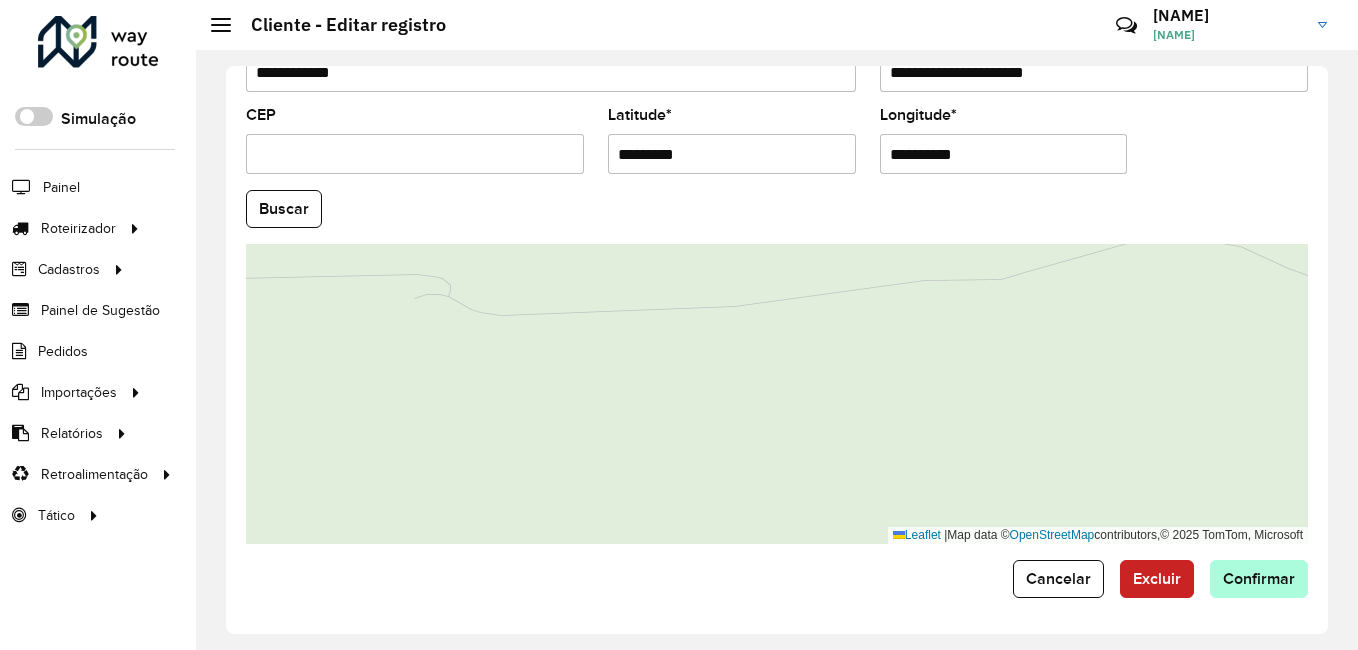 type on "**********" 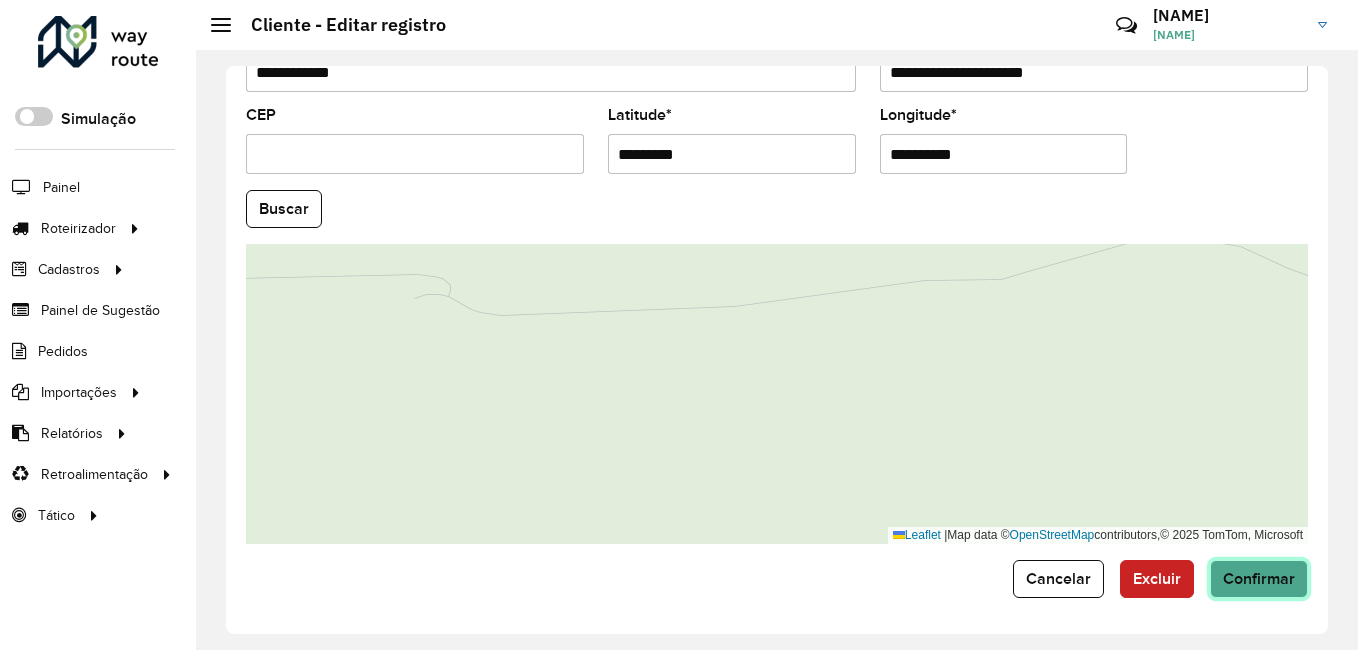 click on "Aguarde...  Pop-up bloqueado!  Seu navegador bloqueou automáticamente a abertura de uma nova janela.   Acesse as configurações e adicione o endereço do sistema a lista de permissão.   Fechar  Roteirizador AmbevTech Simulação Painel Roteirizador Entregas Vendas Cadastros Checkpoint Classificações de venda Cliente Condição de pagamento Consulta de setores Depósito Disponibilidade de veículos Fator tipo de produto Gabarito planner Grupo Rota Fator Tipo Produto Grupo de Depósito Grupo de rotas exclusiva Grupo de setores Jornada Jornada RN Layout integração Modelo Motorista Multi Depósito Painel de sugestão Parada Pedágio Perfil de Vendedor Ponto de apoio Ponto de apoio FAD Prioridade pedido Produto Restrição de Atendimento Planner Rodízio de placa Rota exclusiva FAD Rótulo Setor Setor Planner Tempo de parada de refeição Tipo de cliente Tipo de veículo Tipo de veículo RN Transportadora Usuário Vendedor Veículo Painel de Sugestão Pedidos Importações Classificação e volume de venda" at bounding box center (679, 325) 